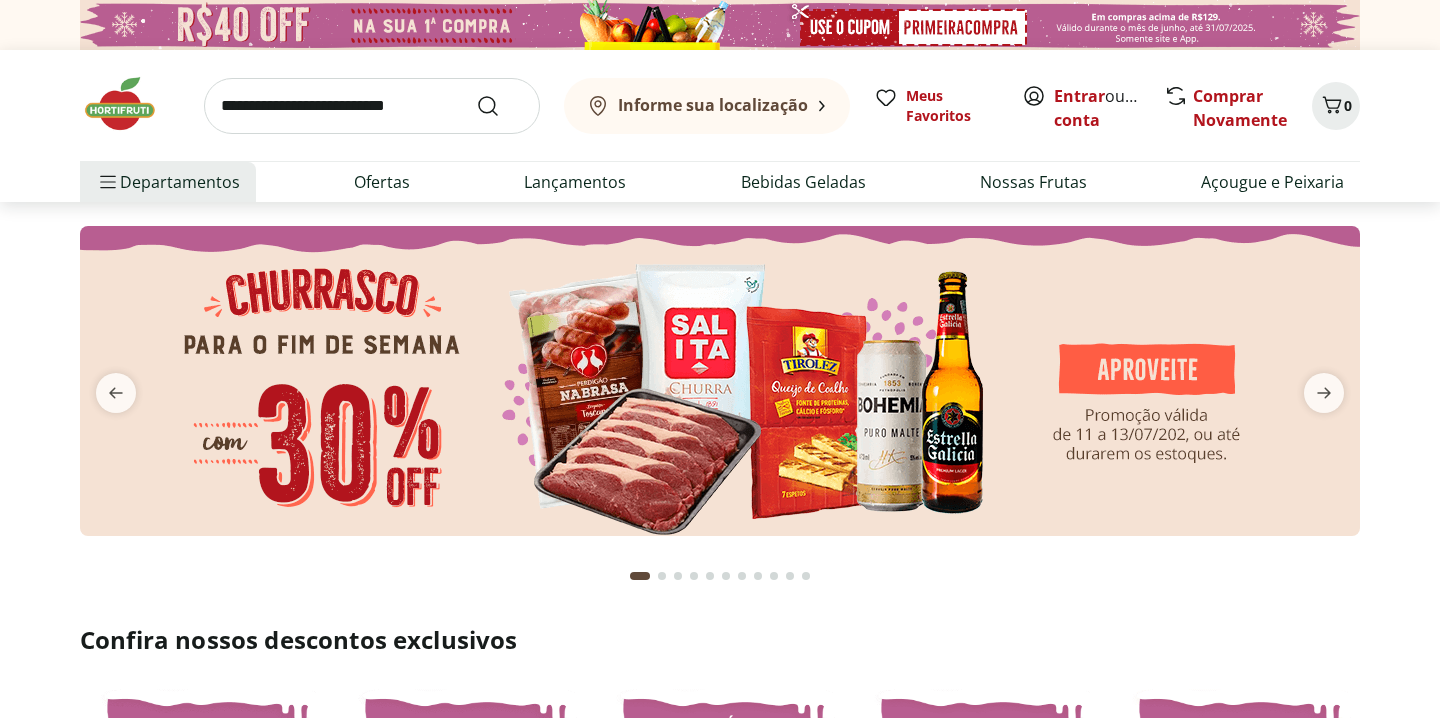 scroll, scrollTop: 0, scrollLeft: 0, axis: both 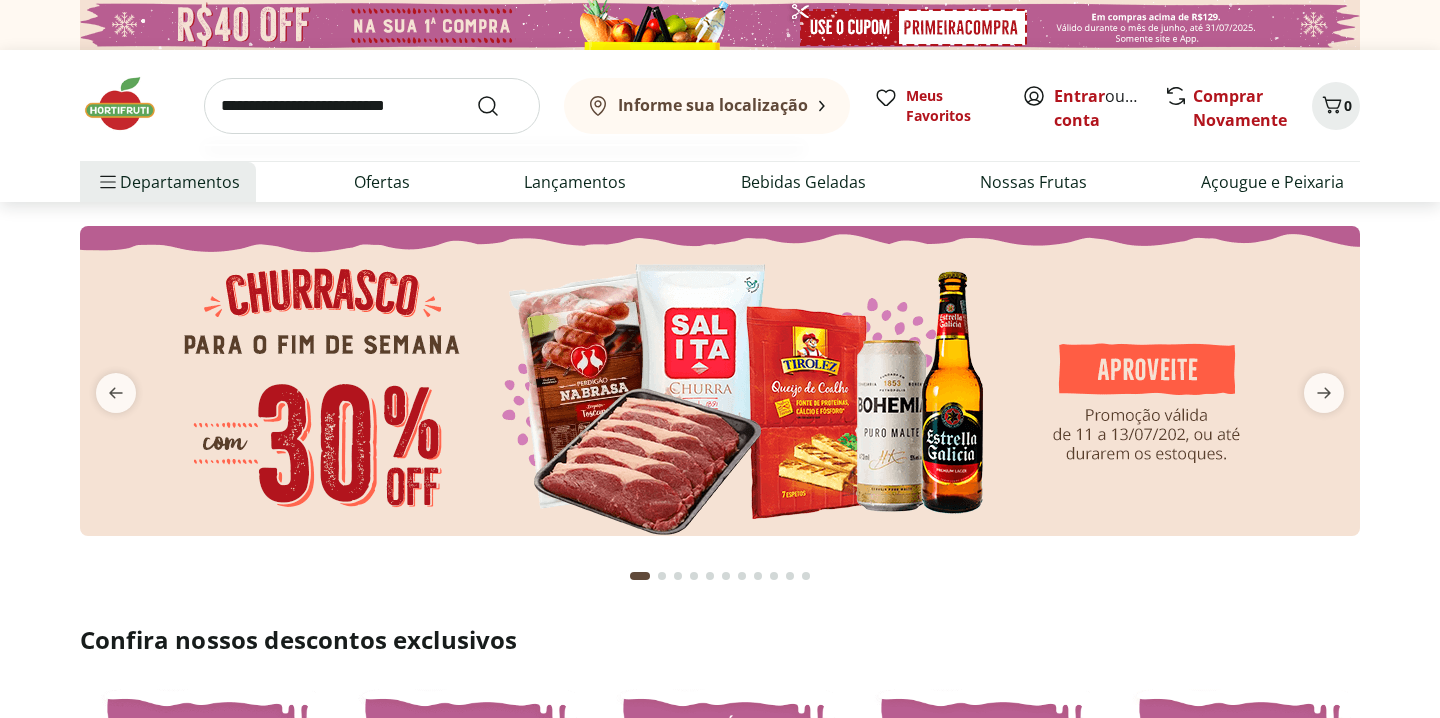 click at bounding box center [372, 106] 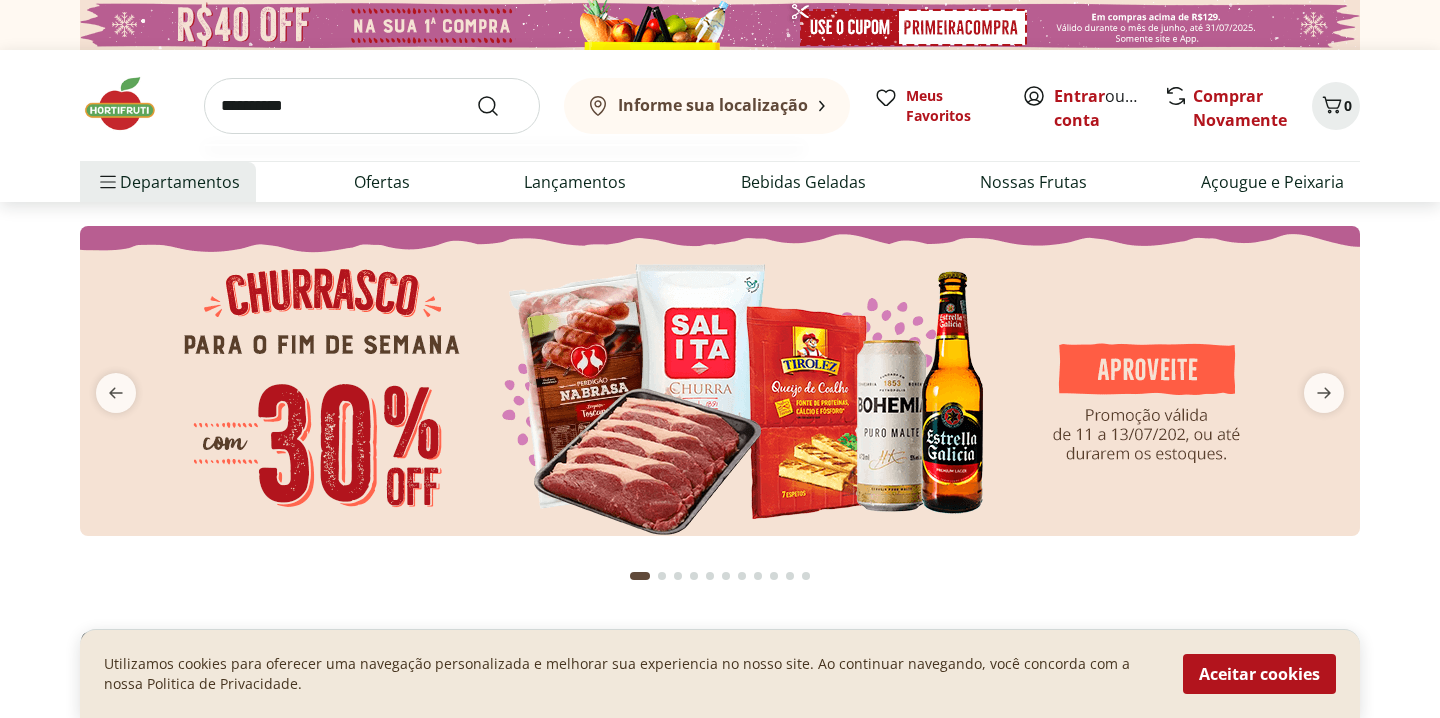 type on "**********" 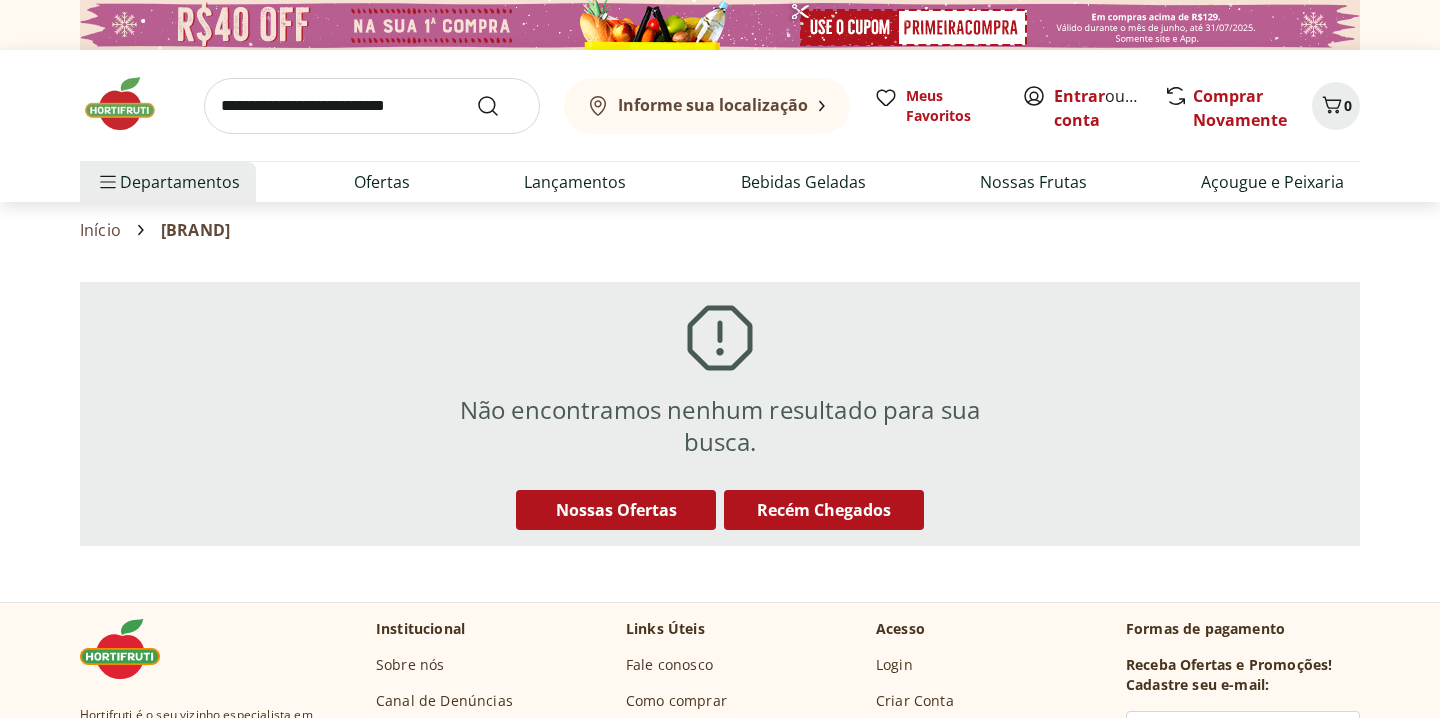 click at bounding box center (372, 106) 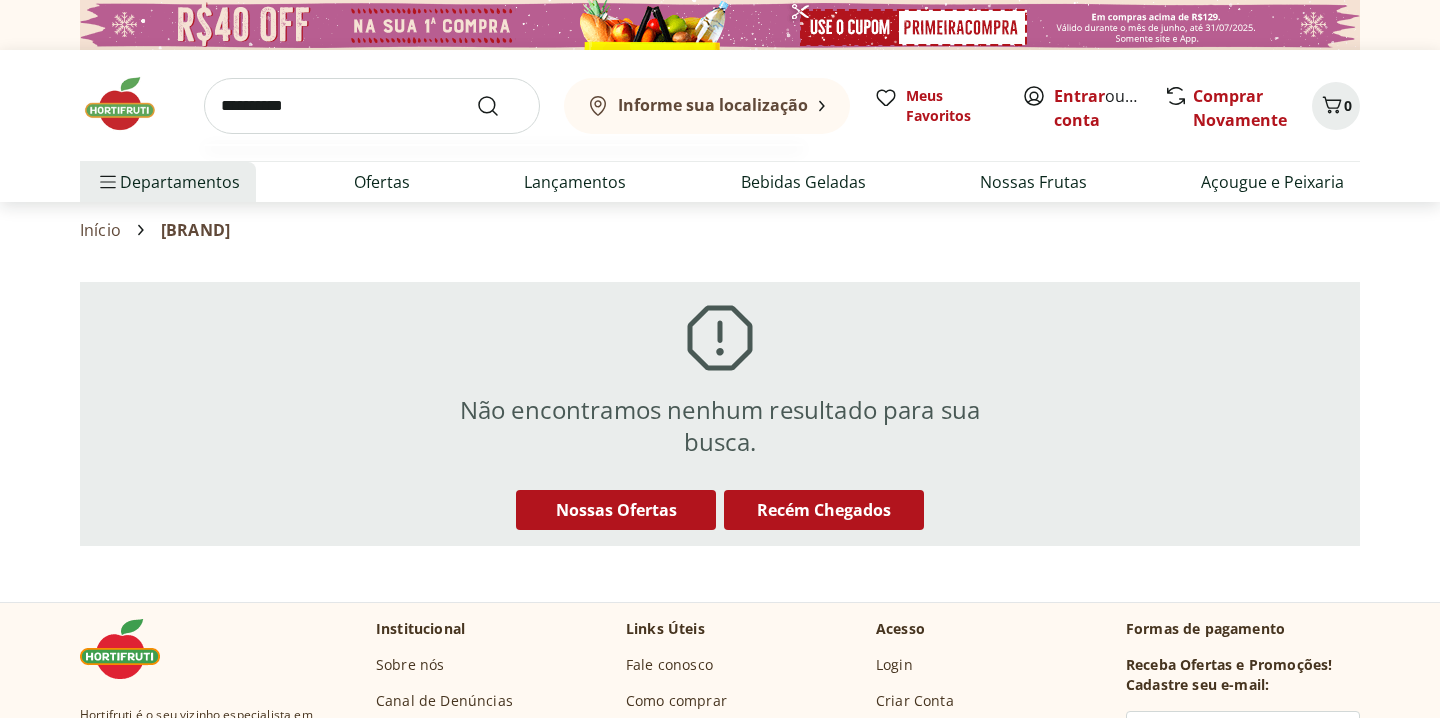 type on "**********" 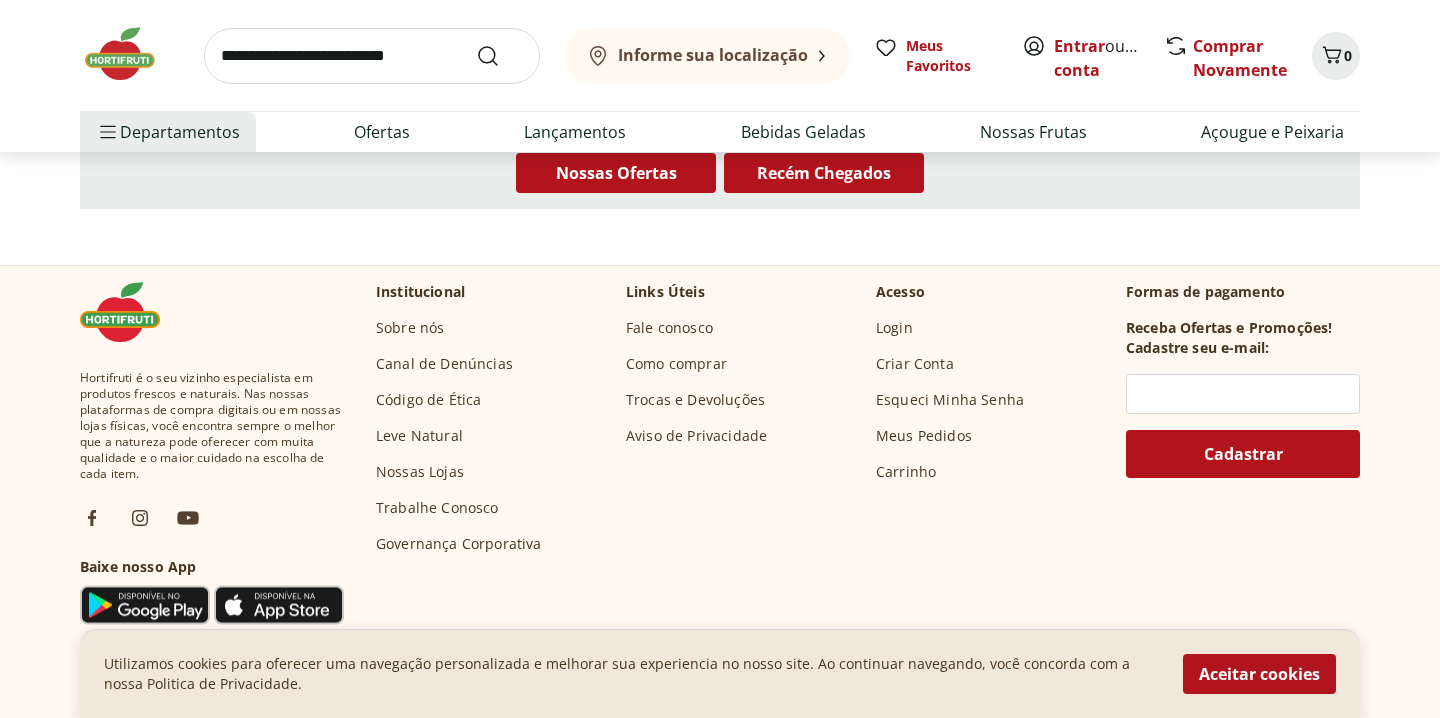 scroll, scrollTop: 0, scrollLeft: 0, axis: both 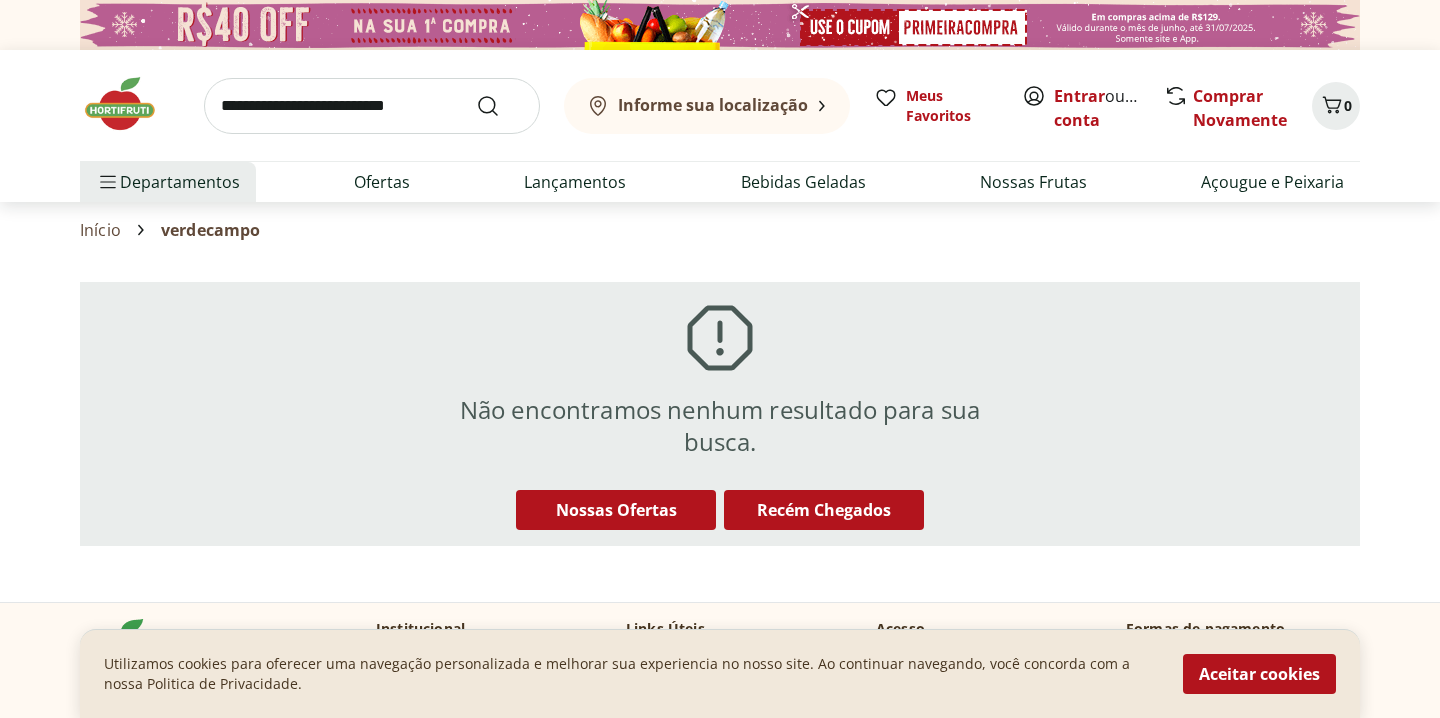 click at bounding box center [372, 106] 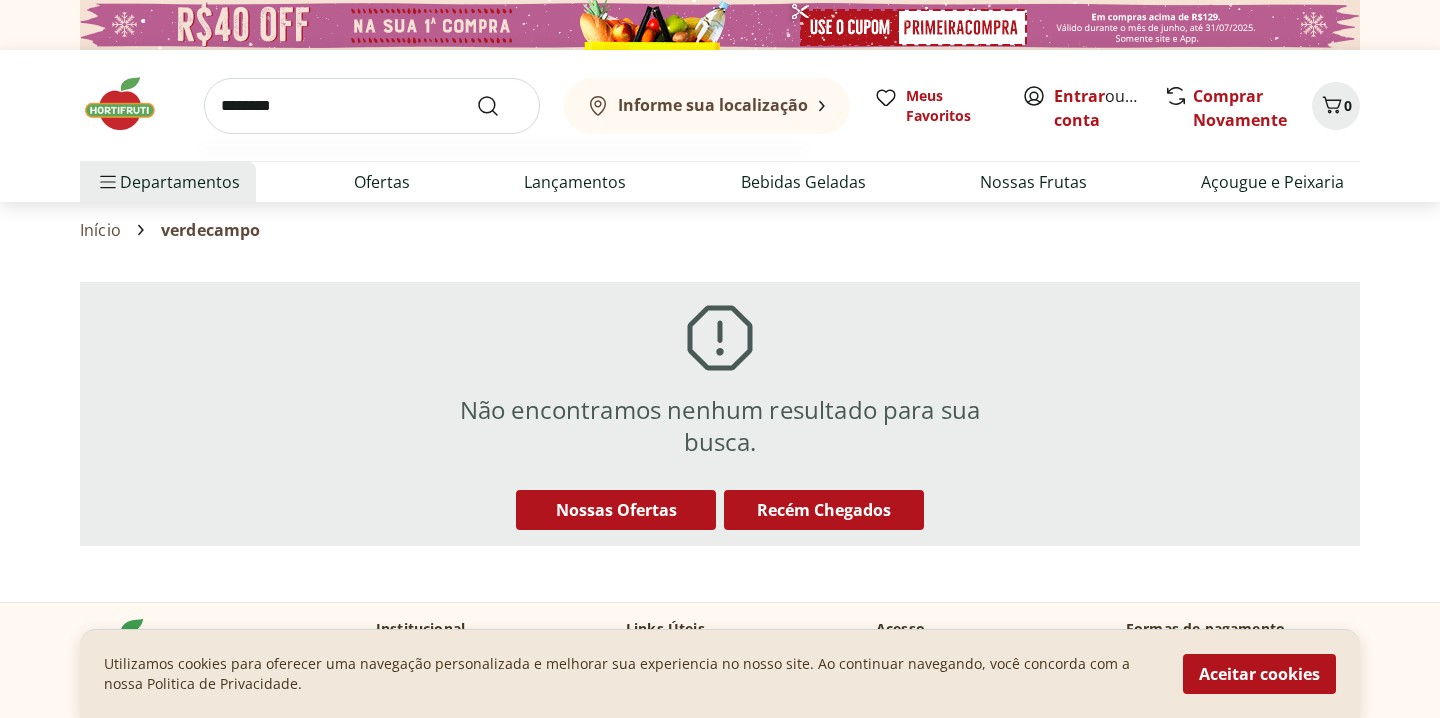 type on "********" 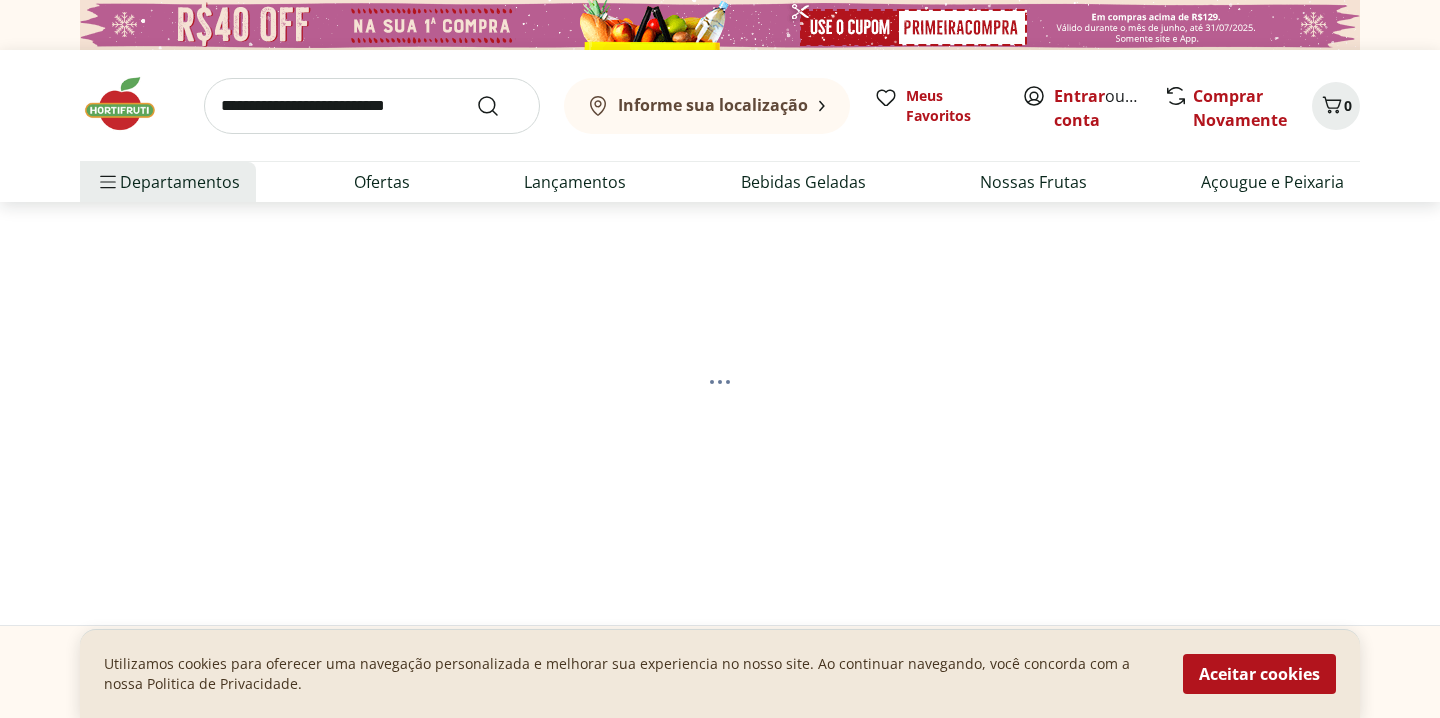 select on "**********" 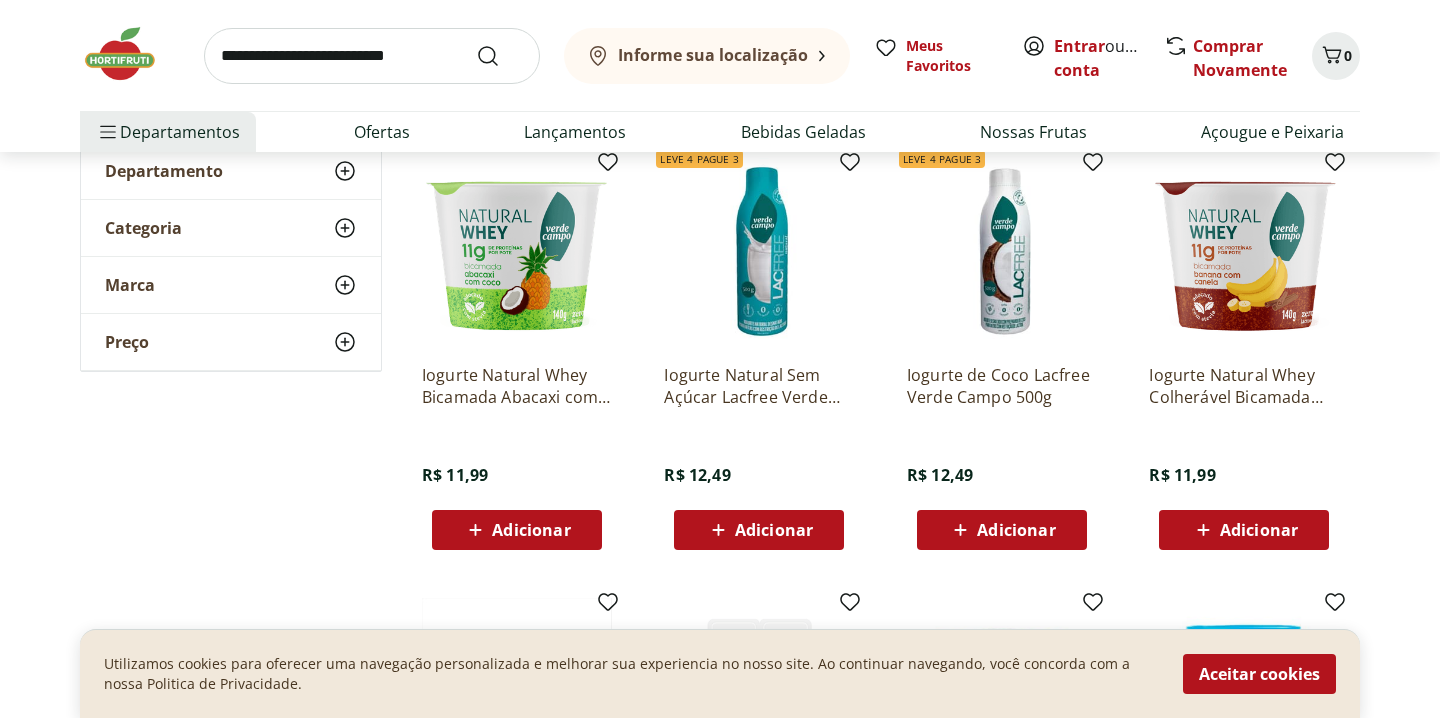 scroll, scrollTop: 0, scrollLeft: 0, axis: both 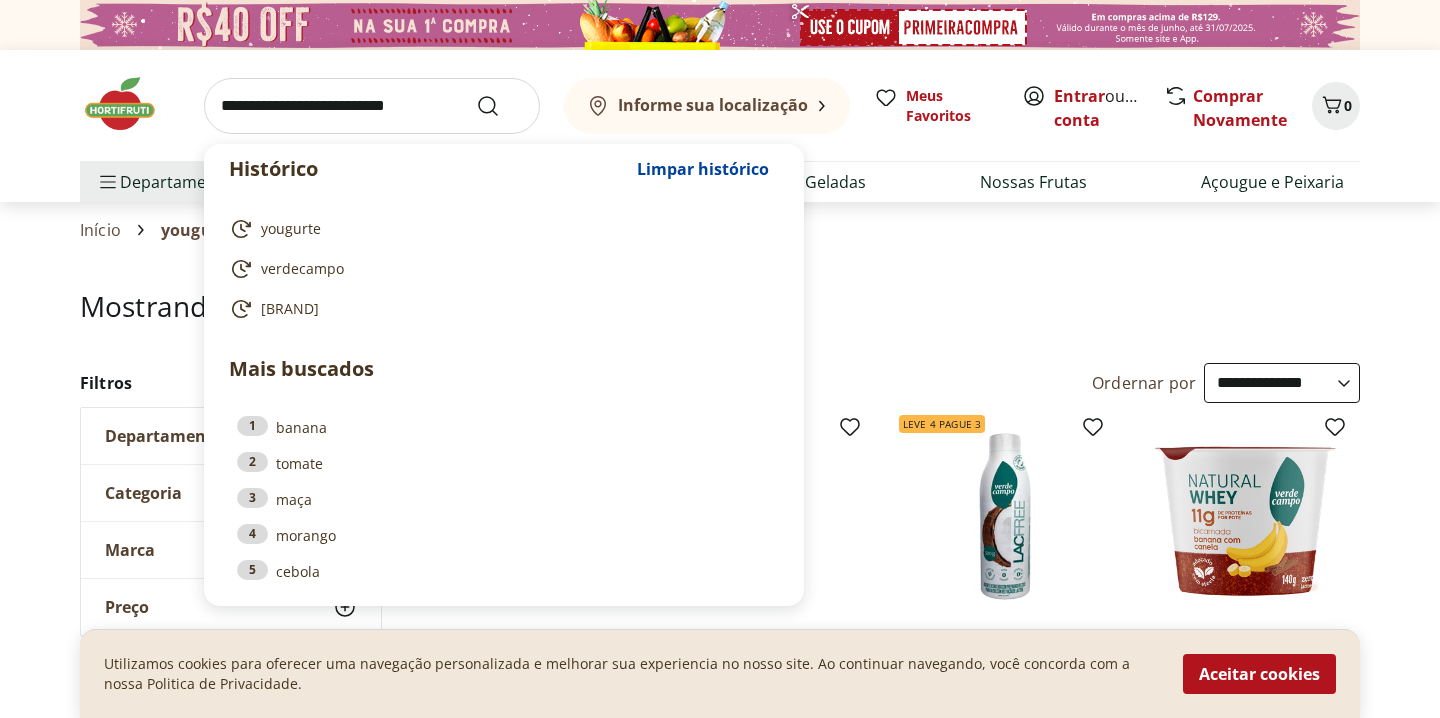 click at bounding box center (372, 106) 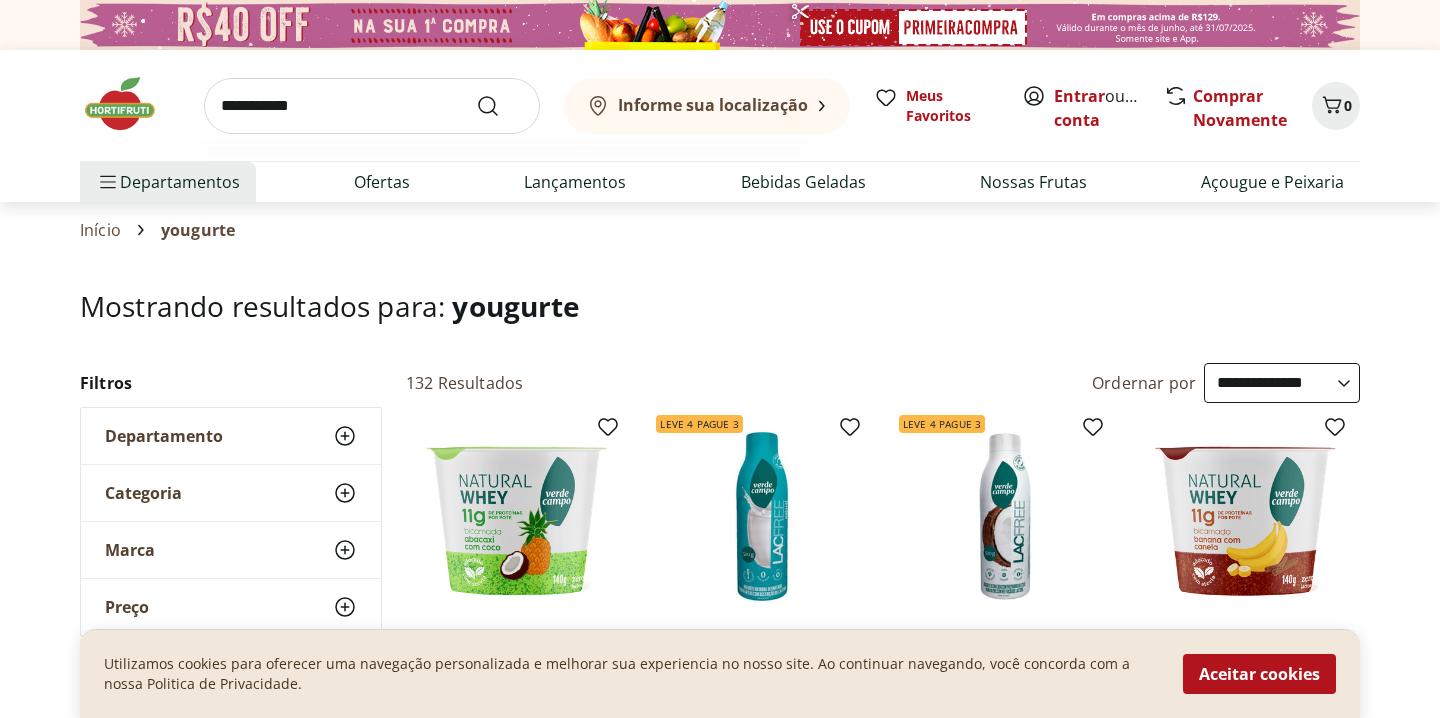 type on "**********" 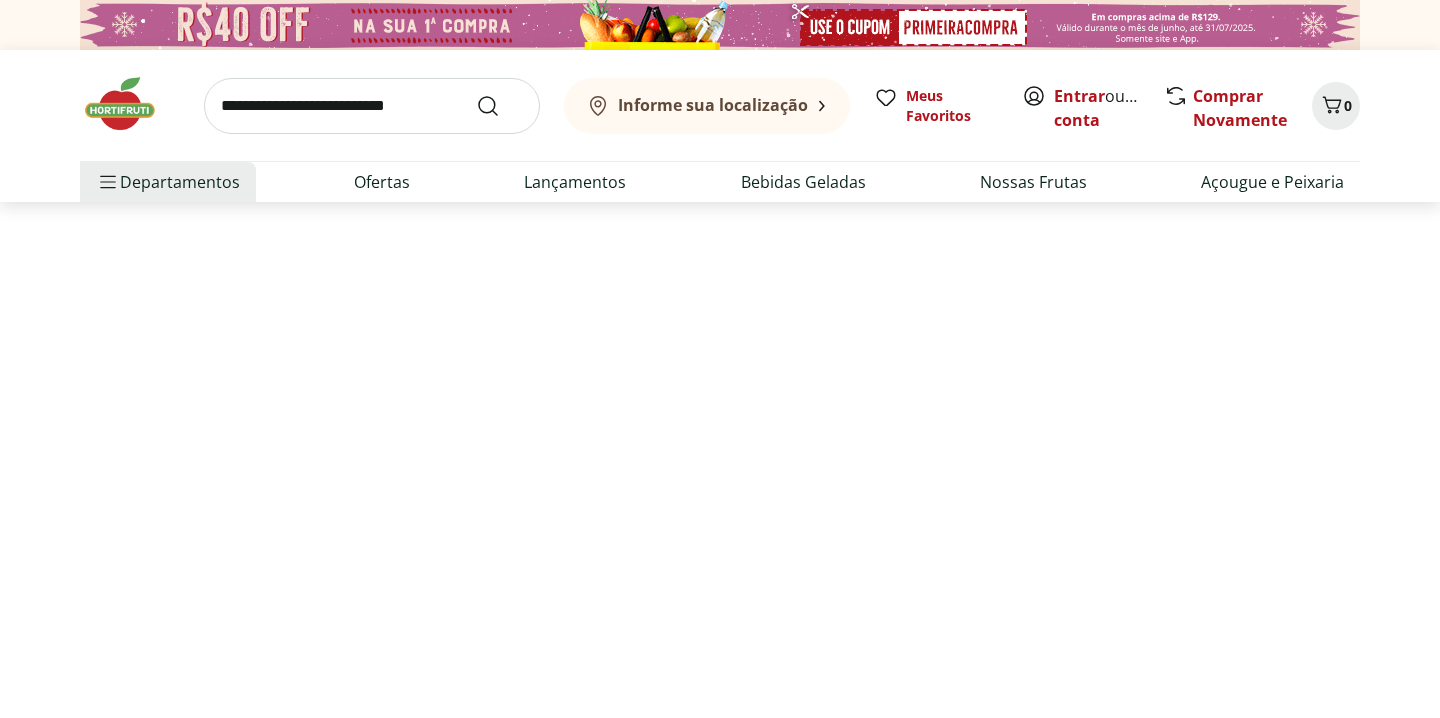 select on "**********" 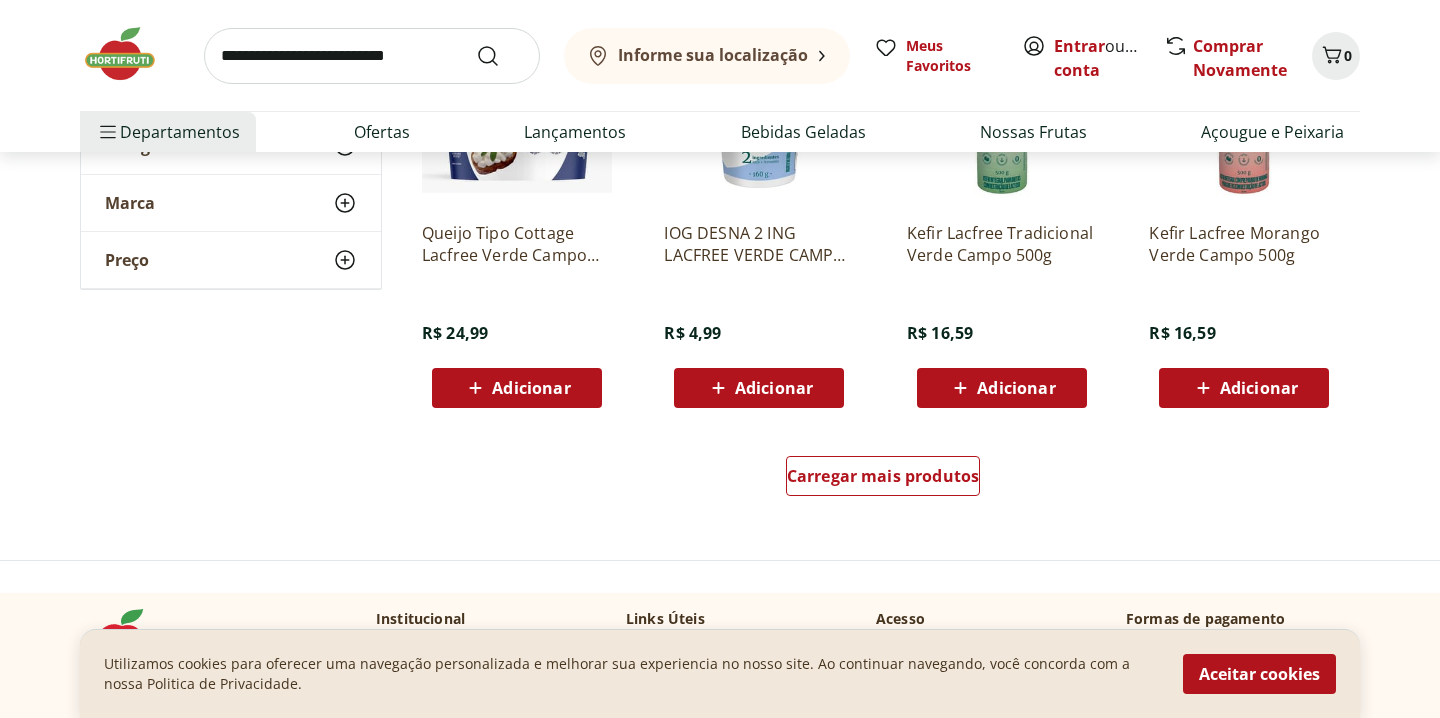 scroll, scrollTop: 1443, scrollLeft: 0, axis: vertical 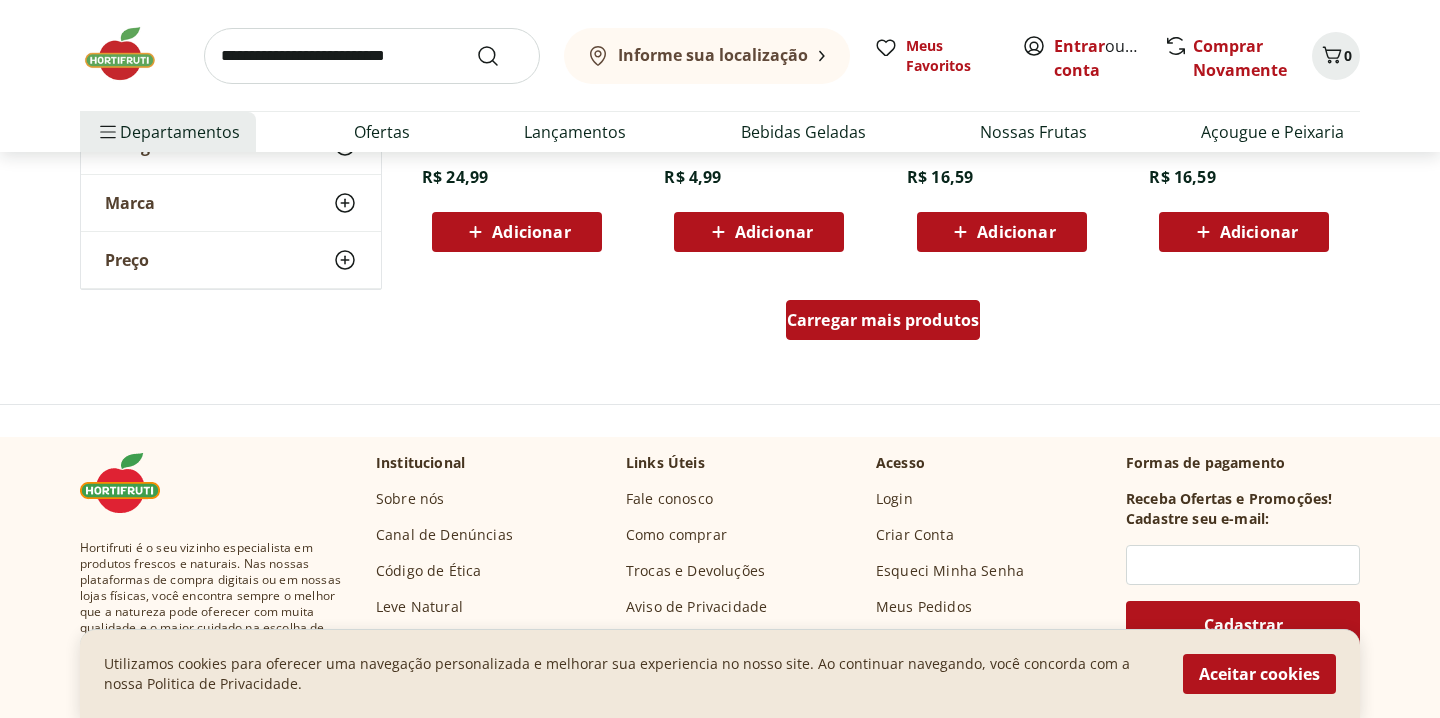 click on "Carregar mais produtos" at bounding box center [883, 320] 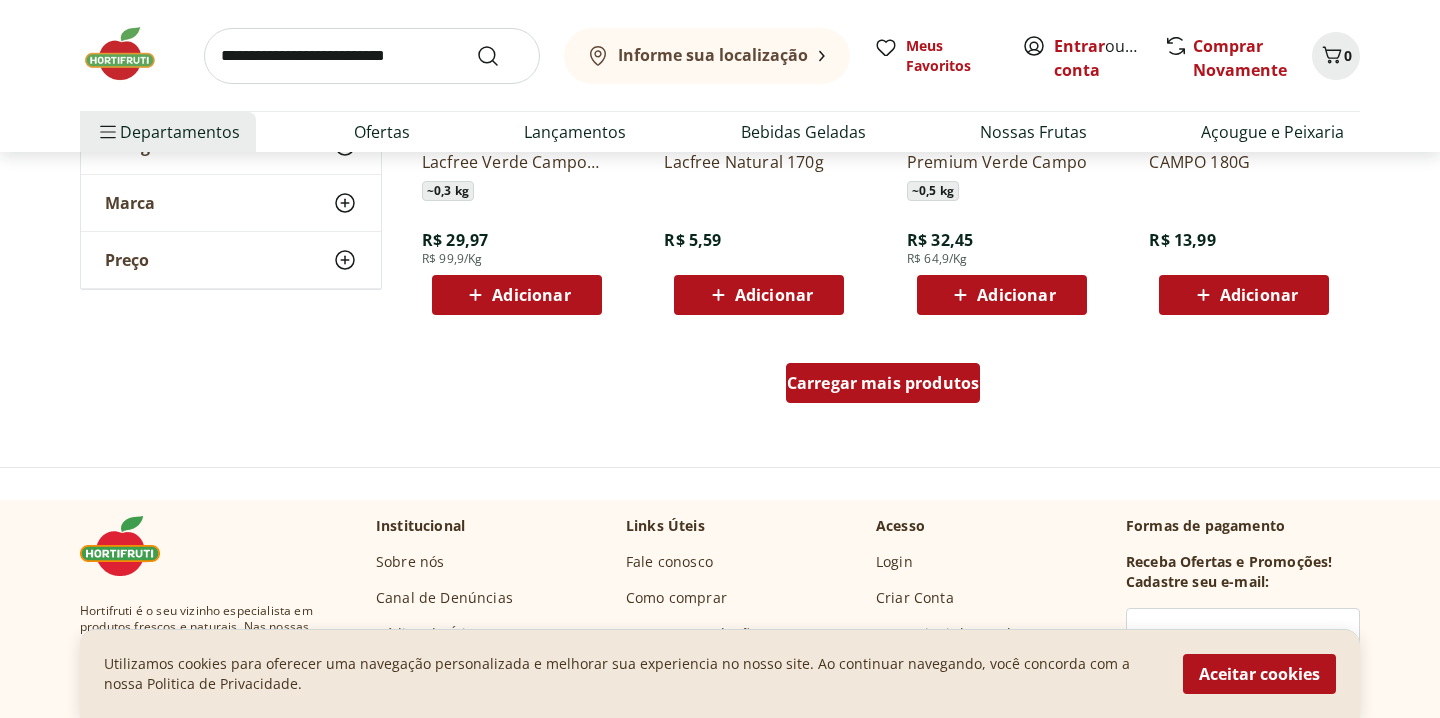 scroll, scrollTop: 2707, scrollLeft: 0, axis: vertical 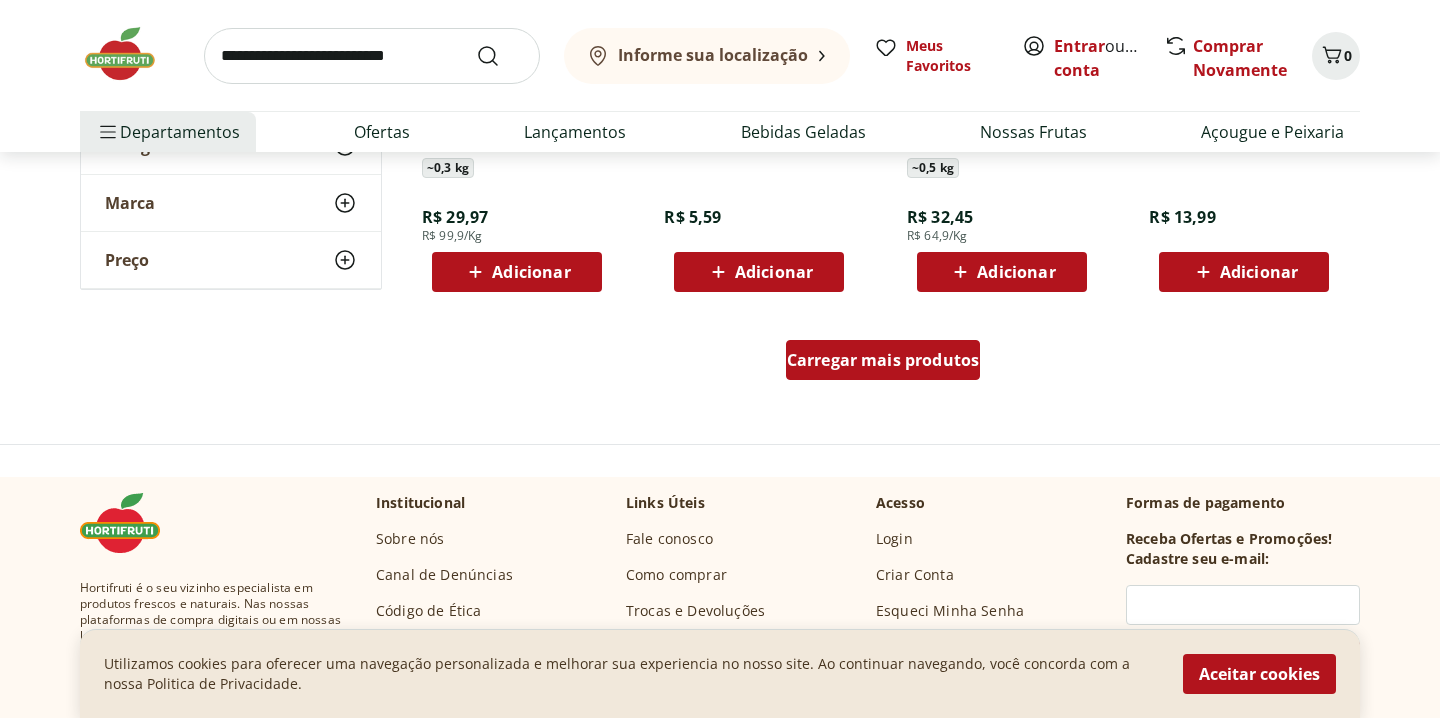 click on "Carregar mais produtos" at bounding box center (883, 360) 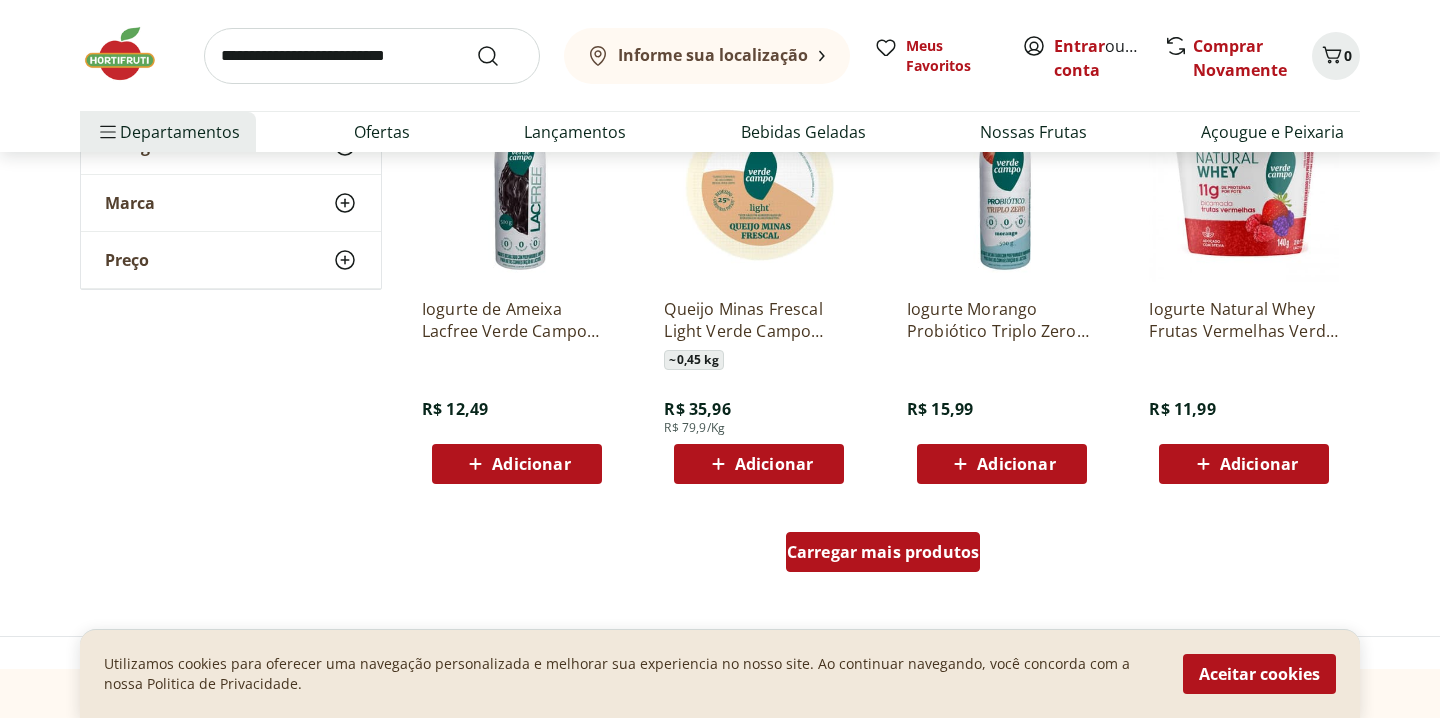 scroll, scrollTop: 3822, scrollLeft: 0, axis: vertical 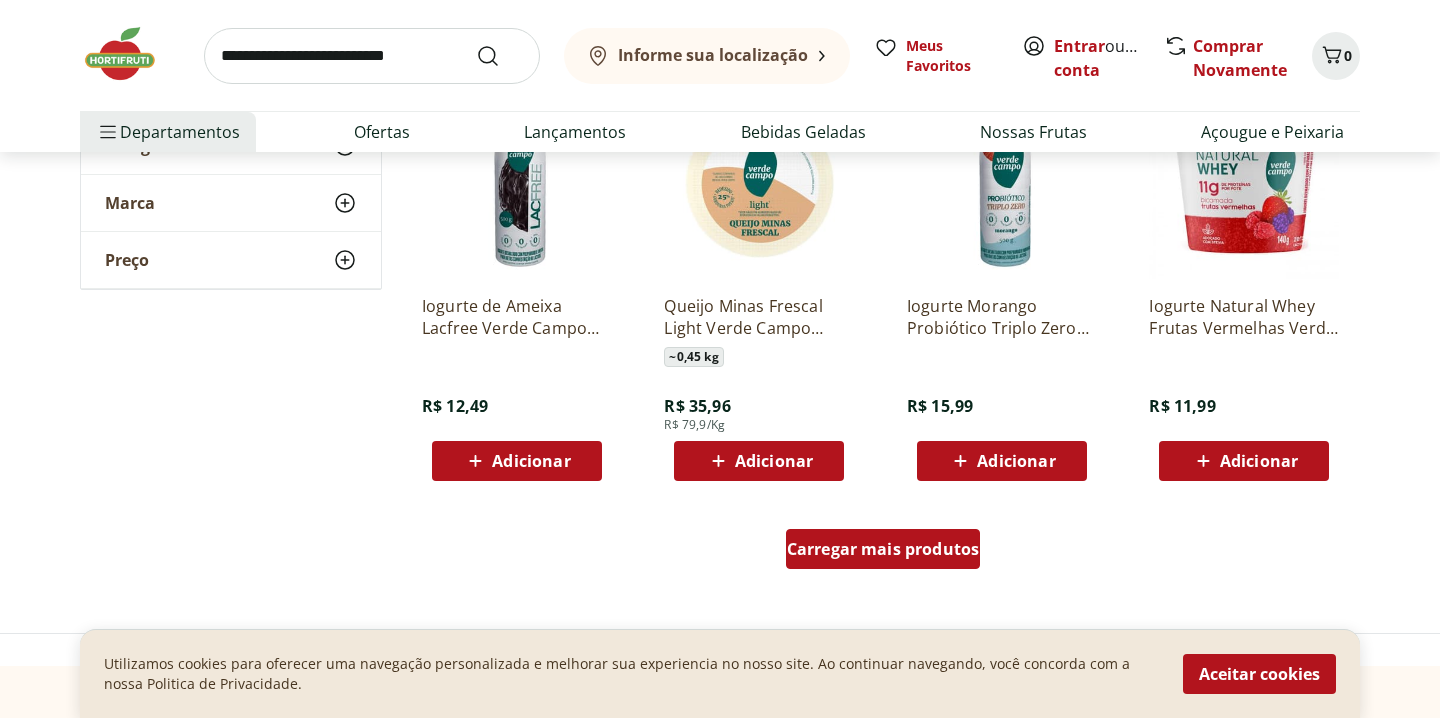 click on "Carregar mais produtos" at bounding box center (883, 549) 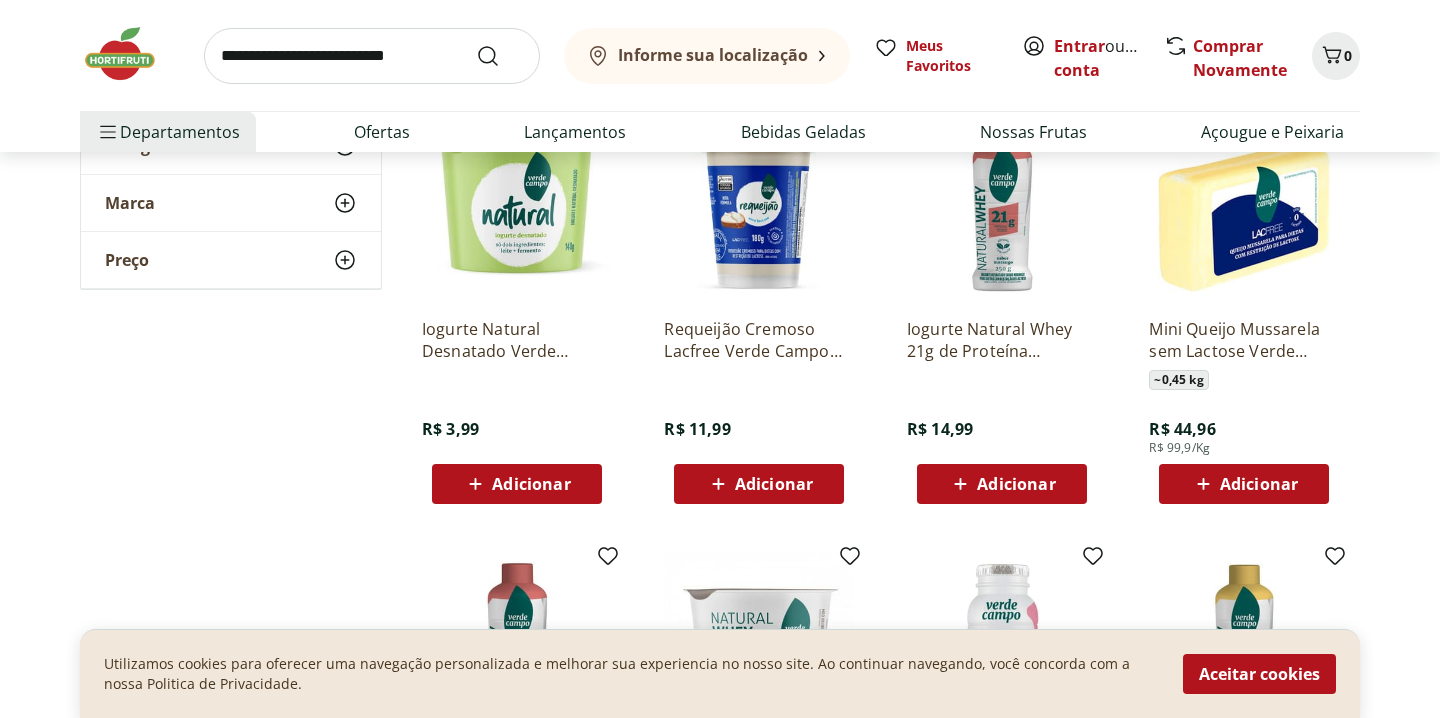 scroll, scrollTop: 3729, scrollLeft: 0, axis: vertical 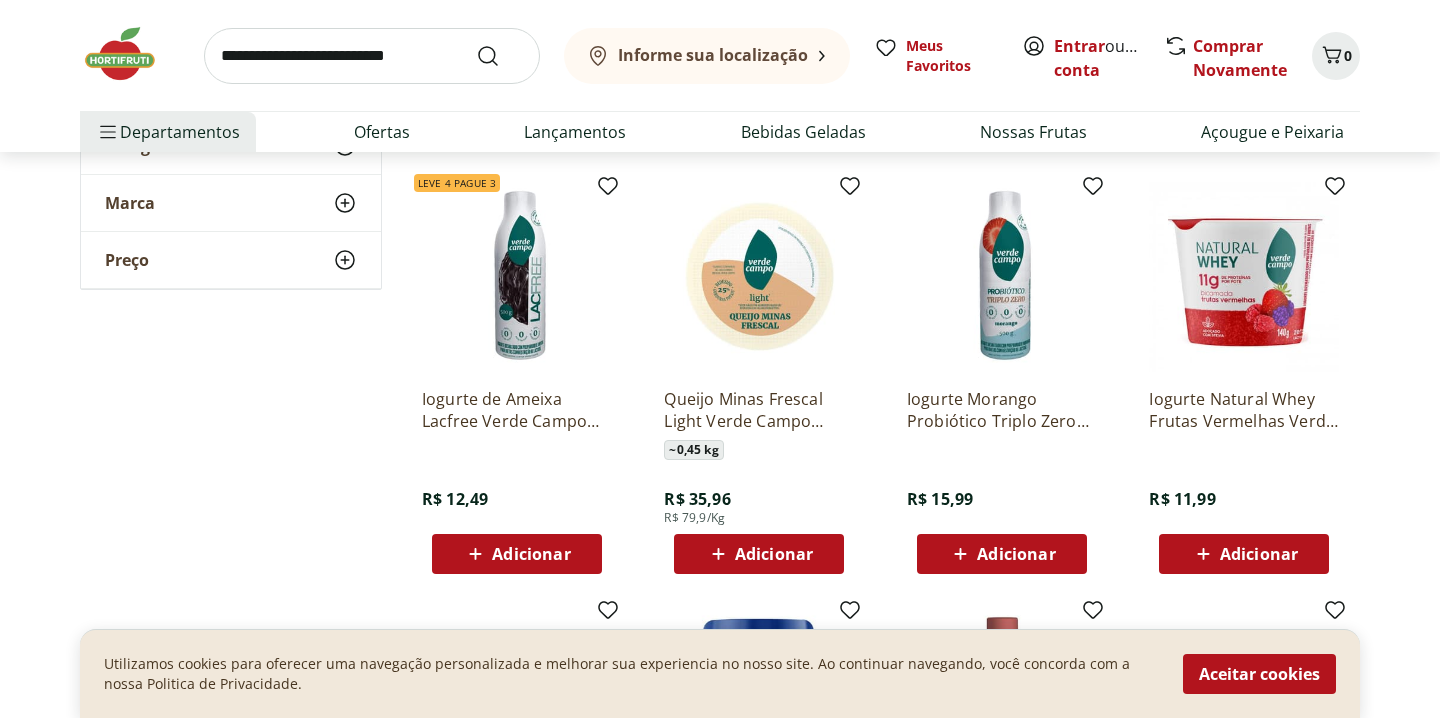click at bounding box center [517, 277] 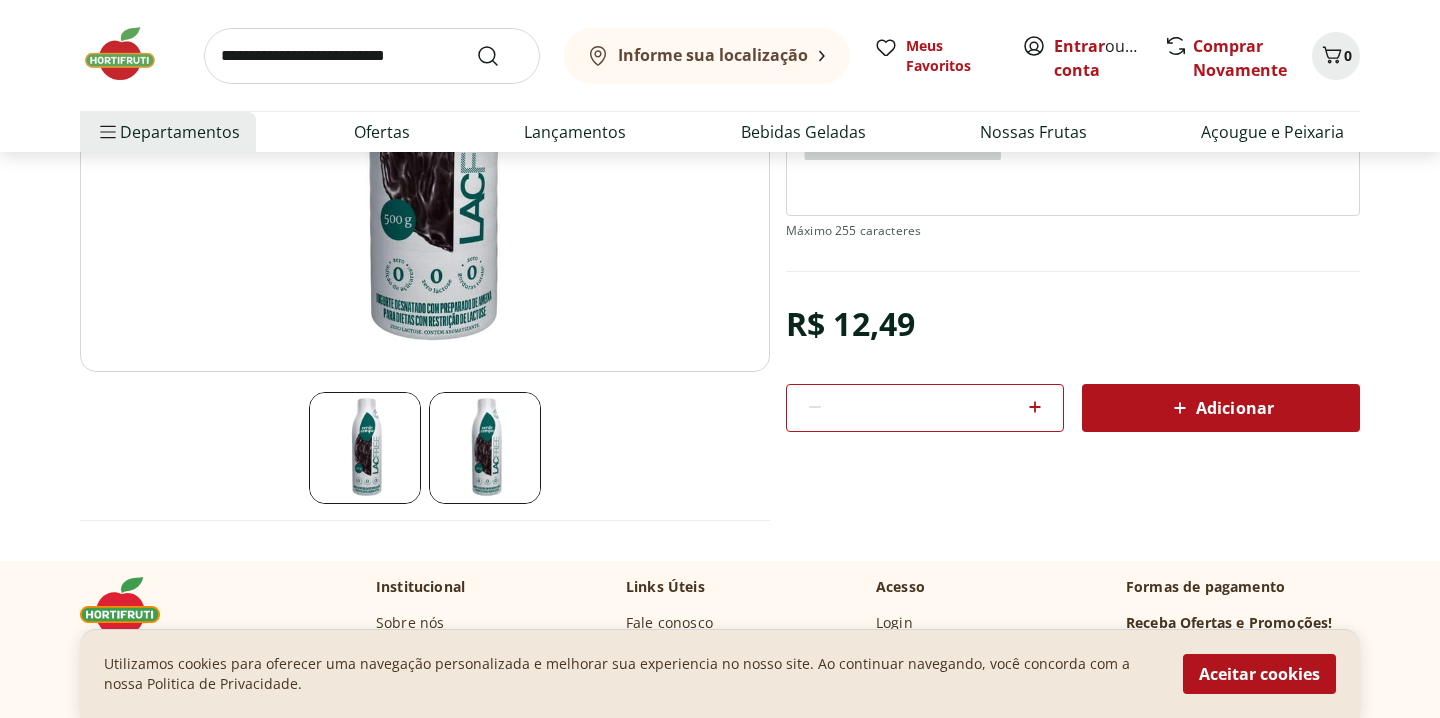 scroll, scrollTop: 372, scrollLeft: 0, axis: vertical 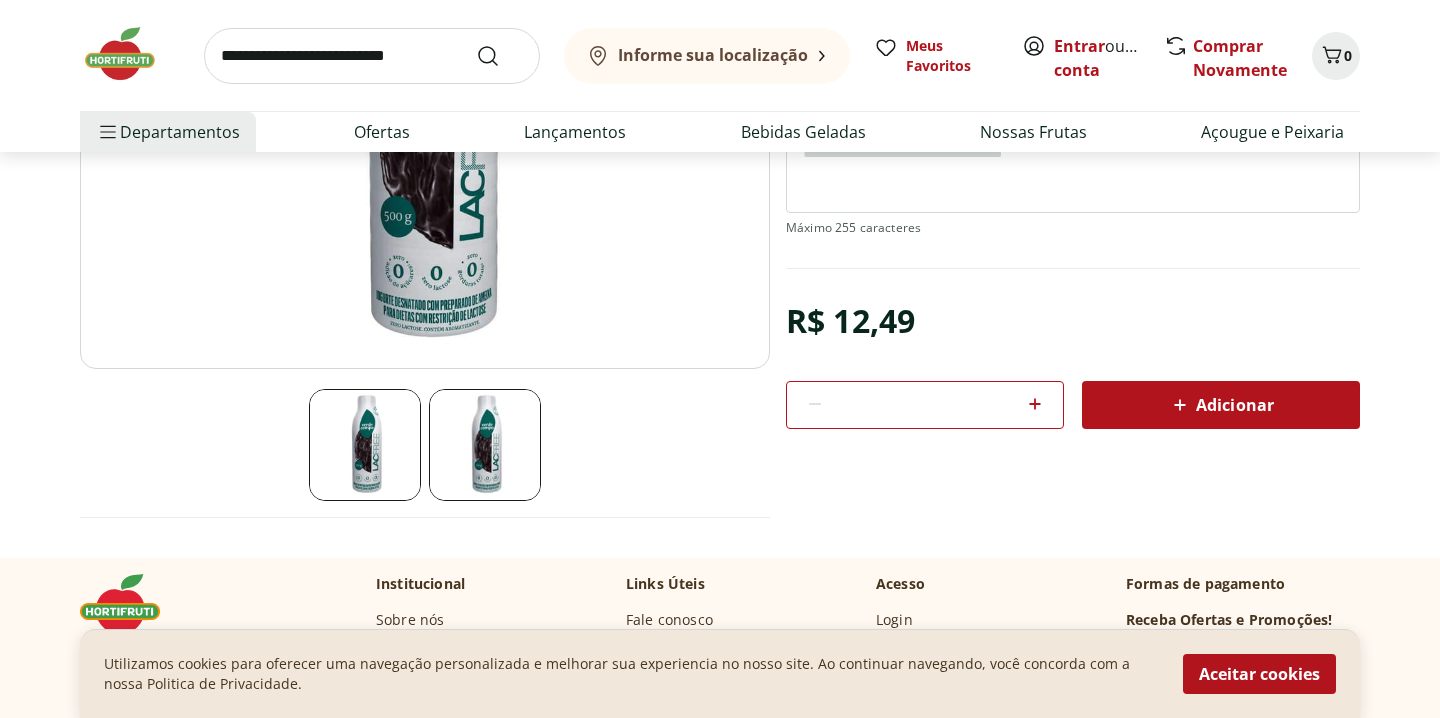 click on "Adicionar" at bounding box center (1221, 405) 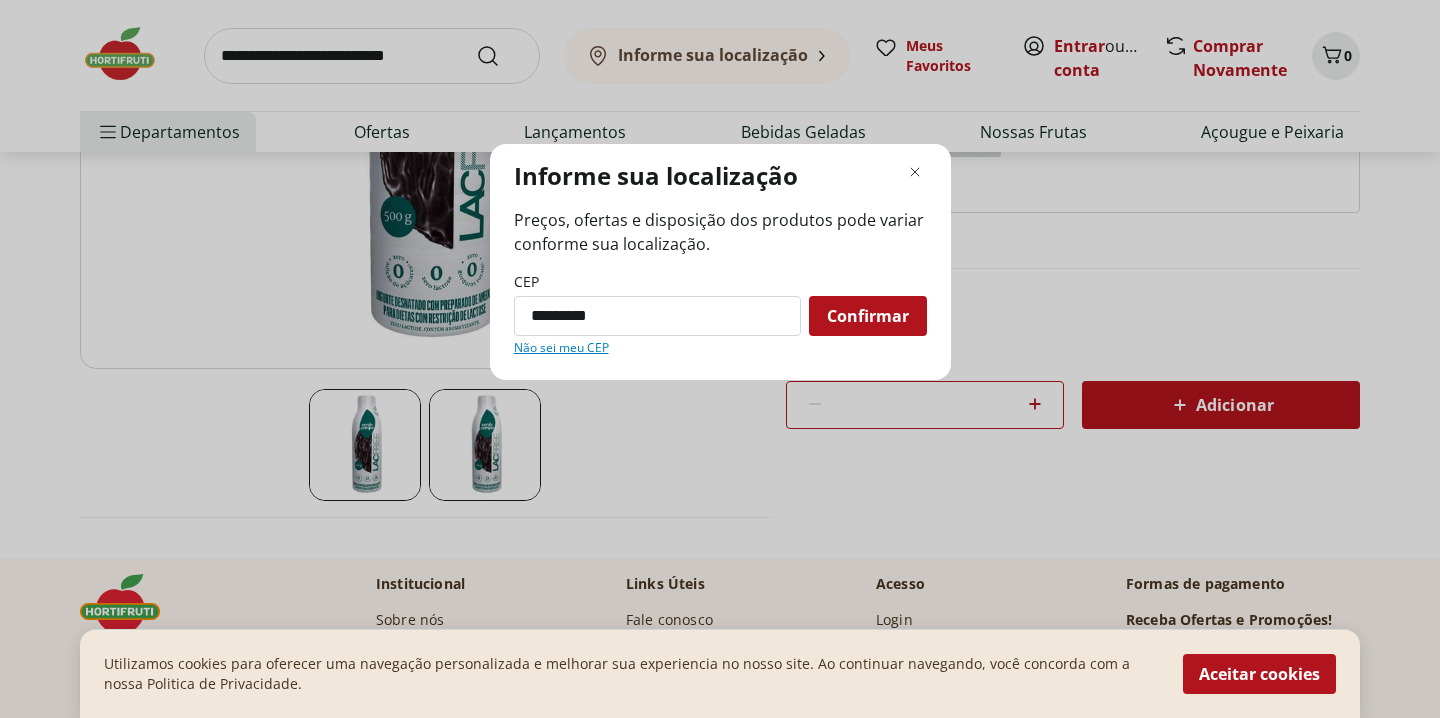 click on "Não sei meu CEP" at bounding box center (561, 348) 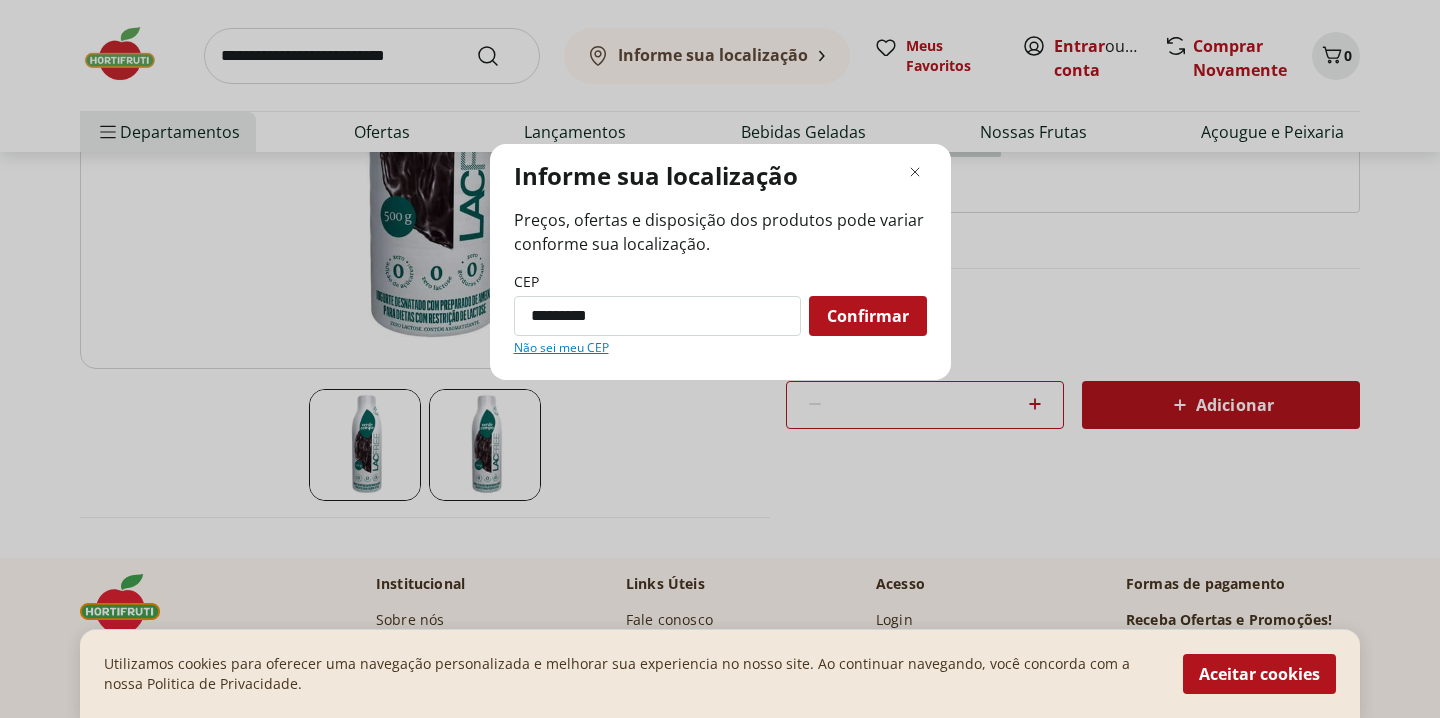 click on "*********" at bounding box center (657, 316) 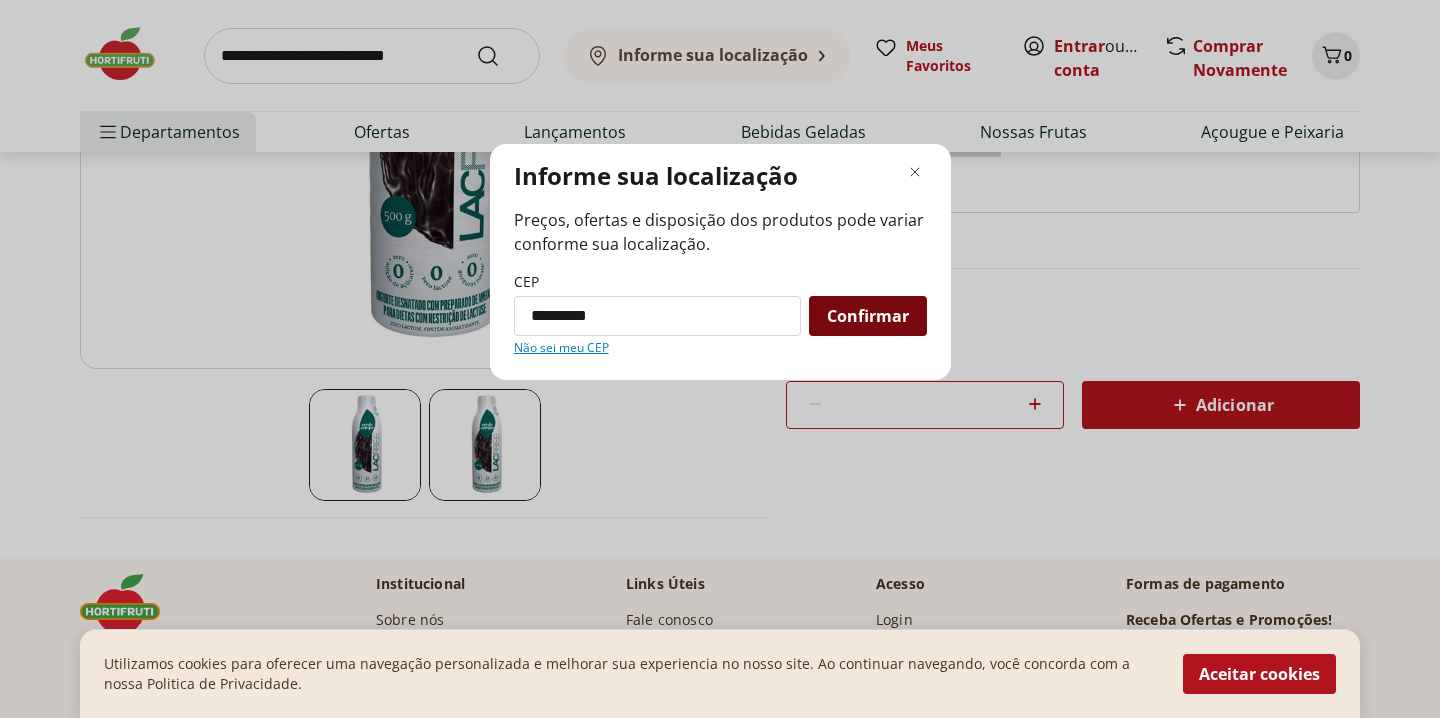 type on "*********" 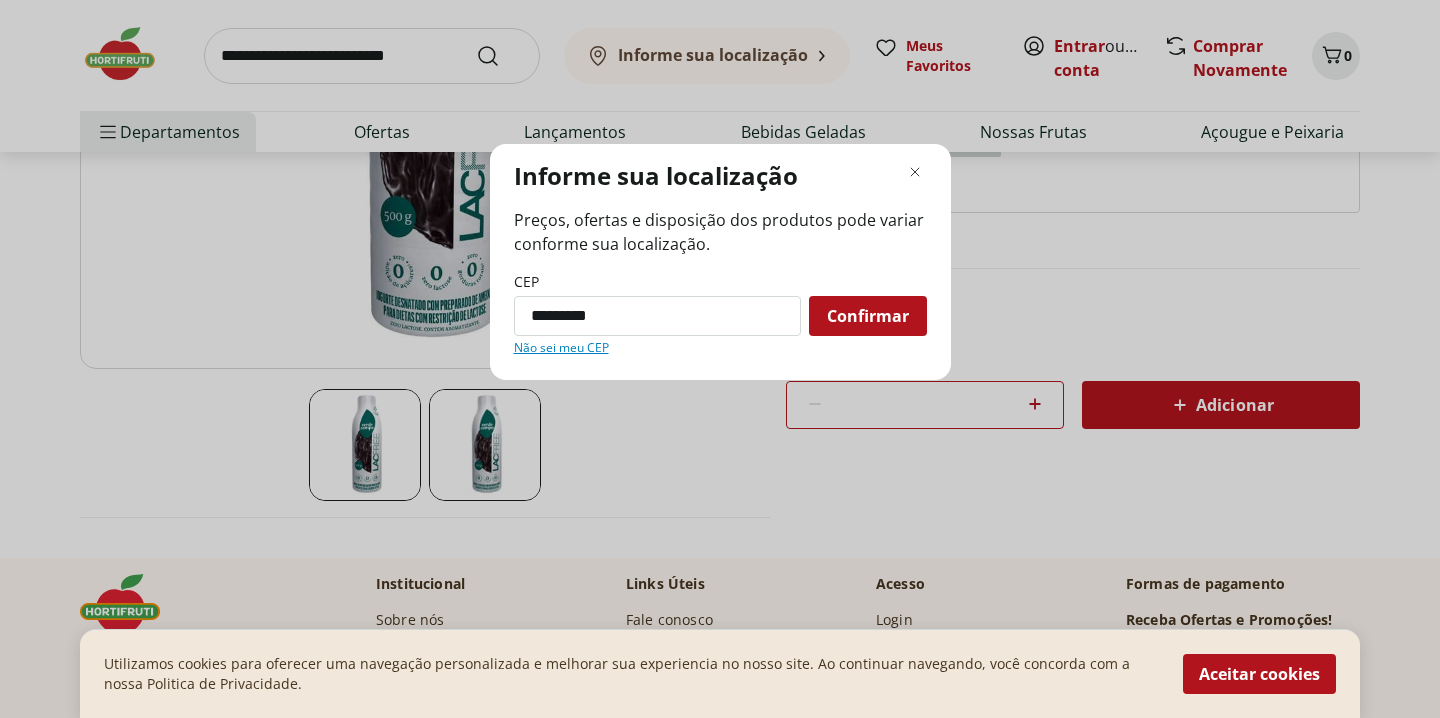 click on "Confirmar" at bounding box center [868, 316] 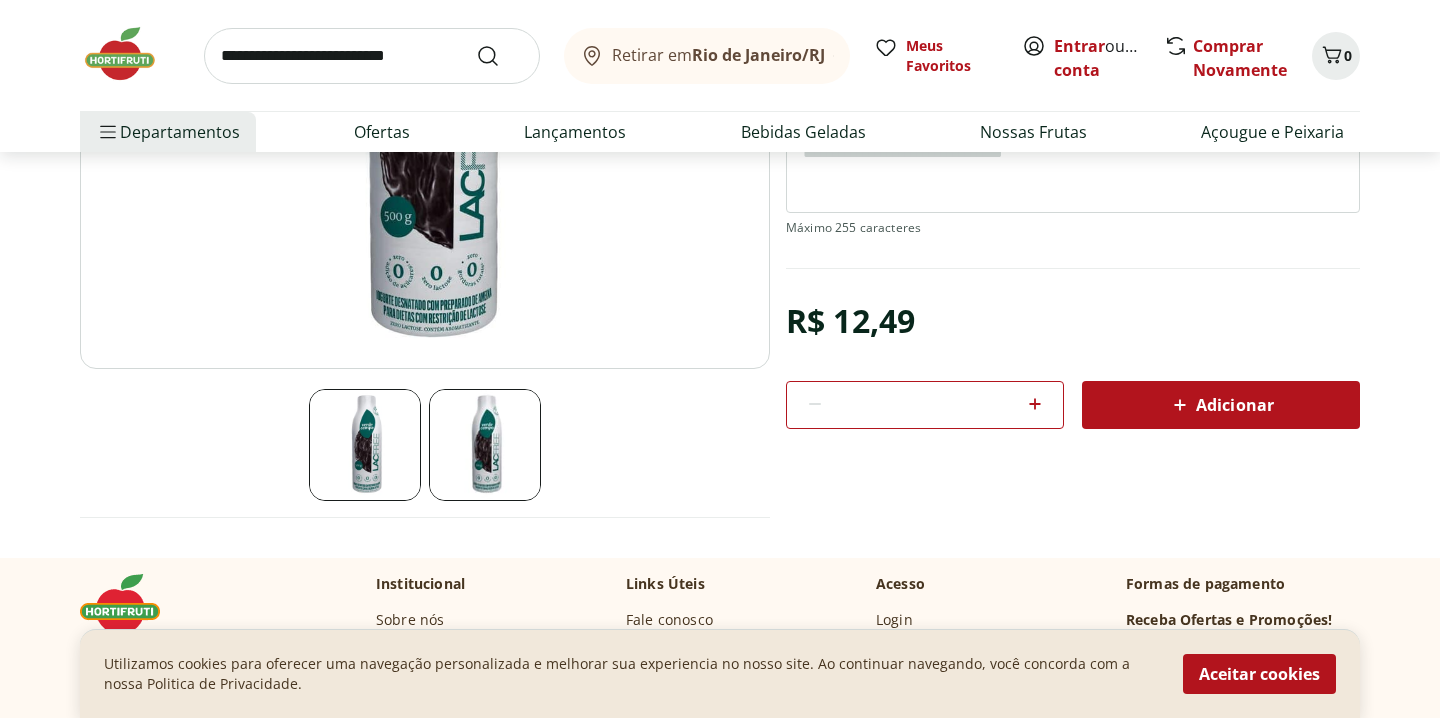click 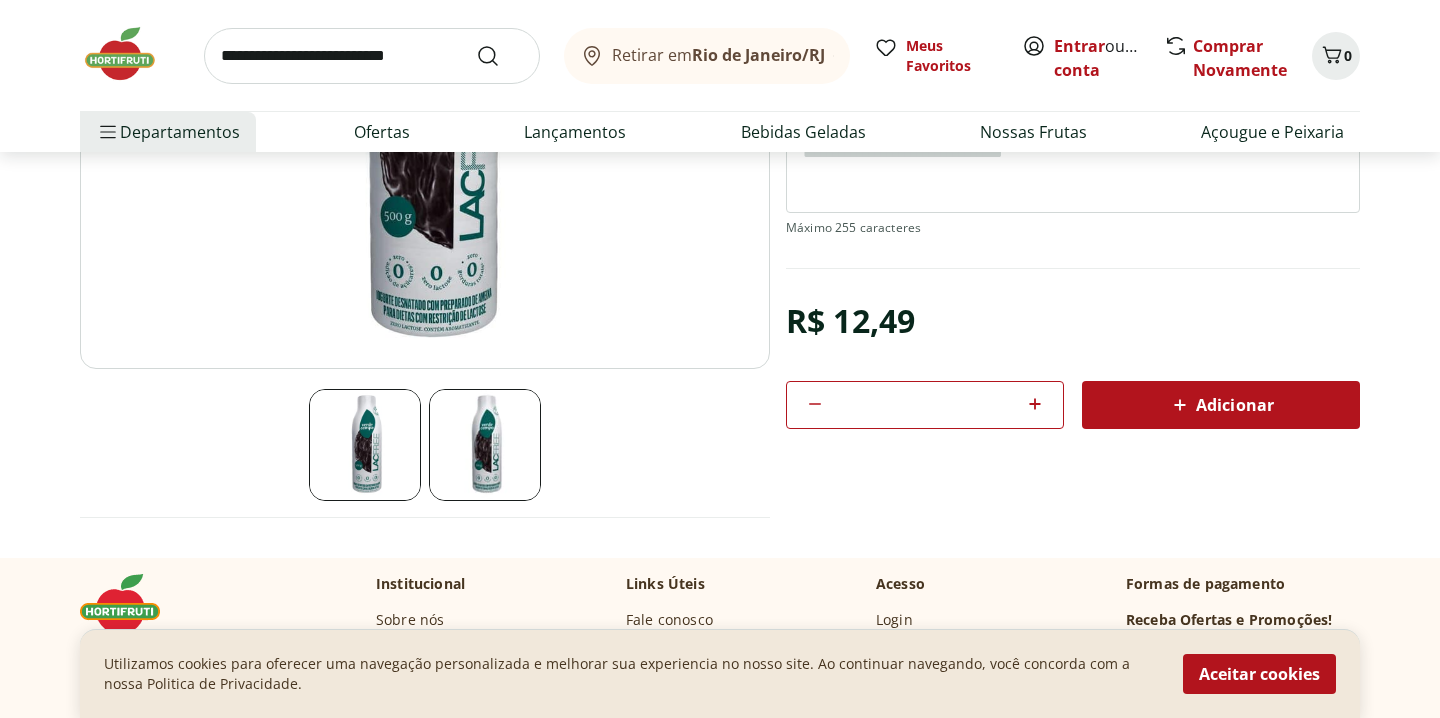 click on "Adicionar" at bounding box center [1221, 405] 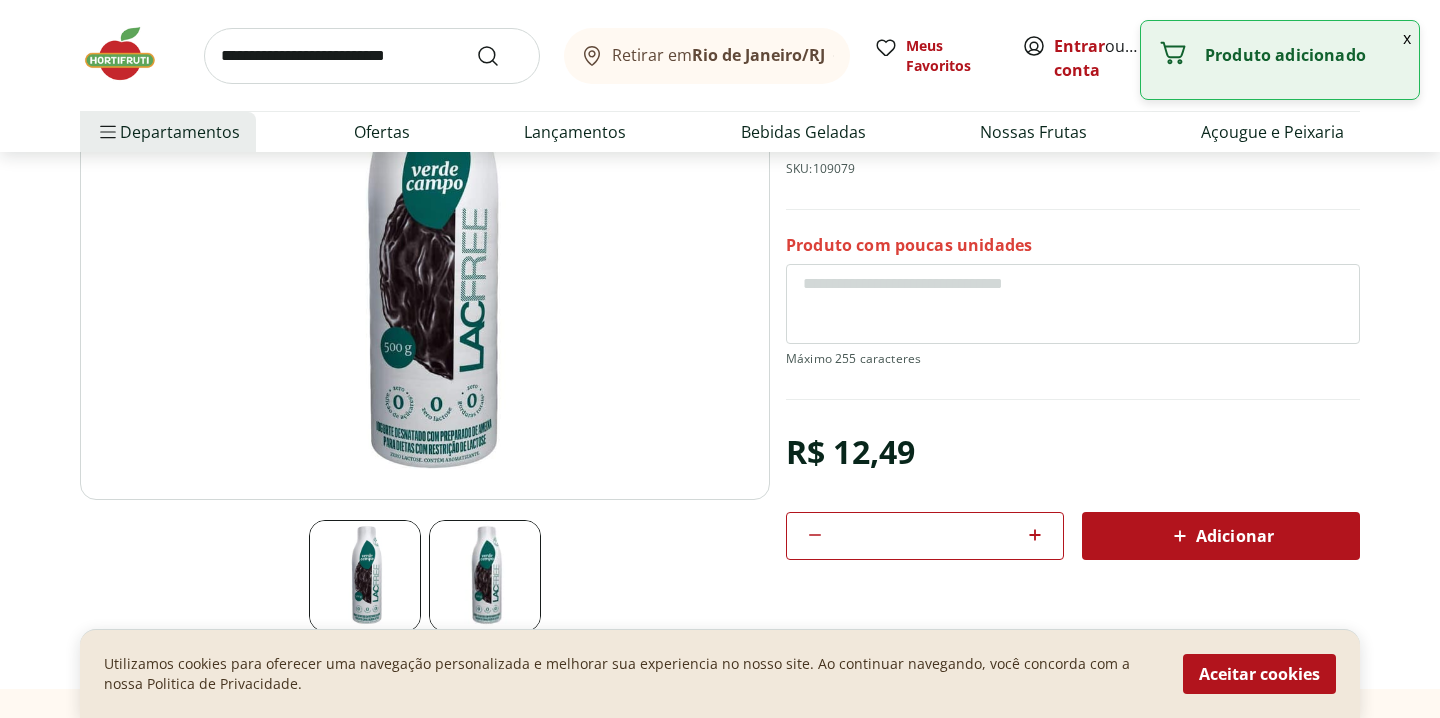 scroll, scrollTop: 0, scrollLeft: 0, axis: both 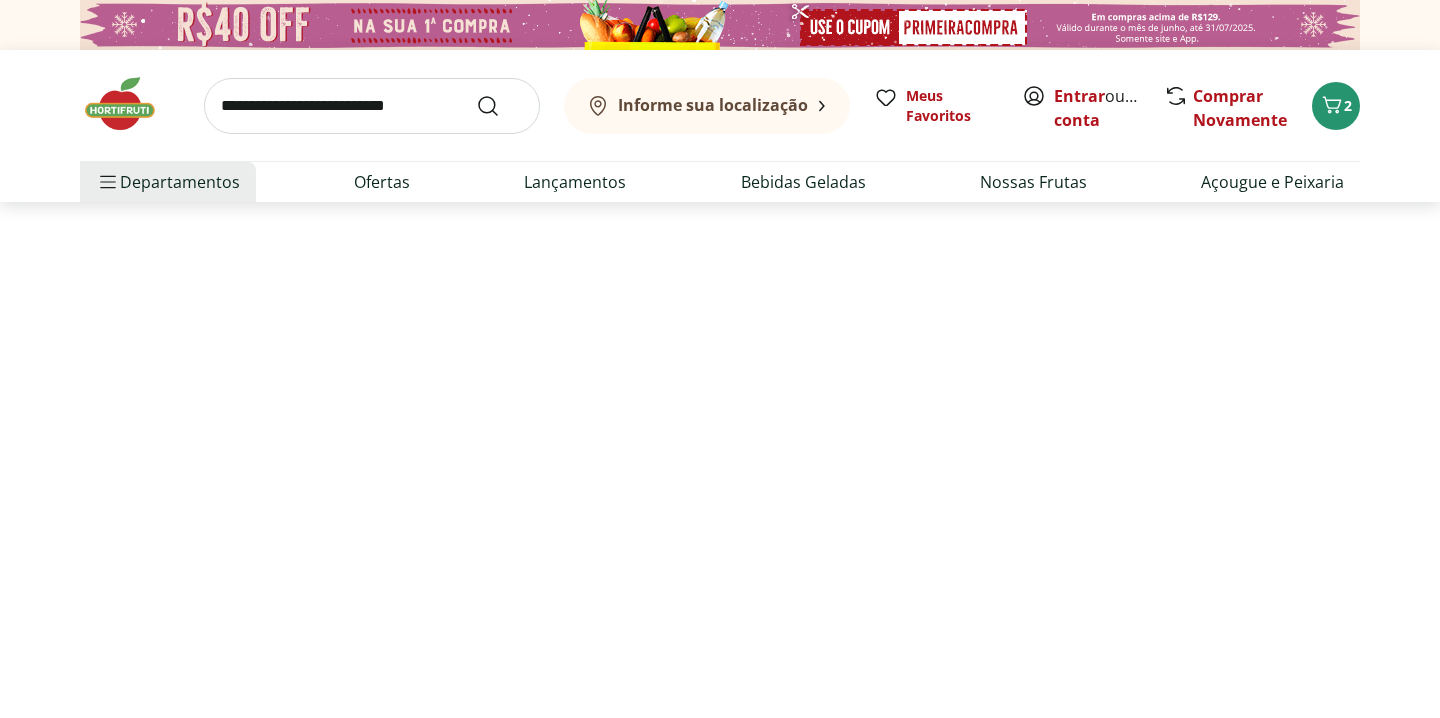 select on "**********" 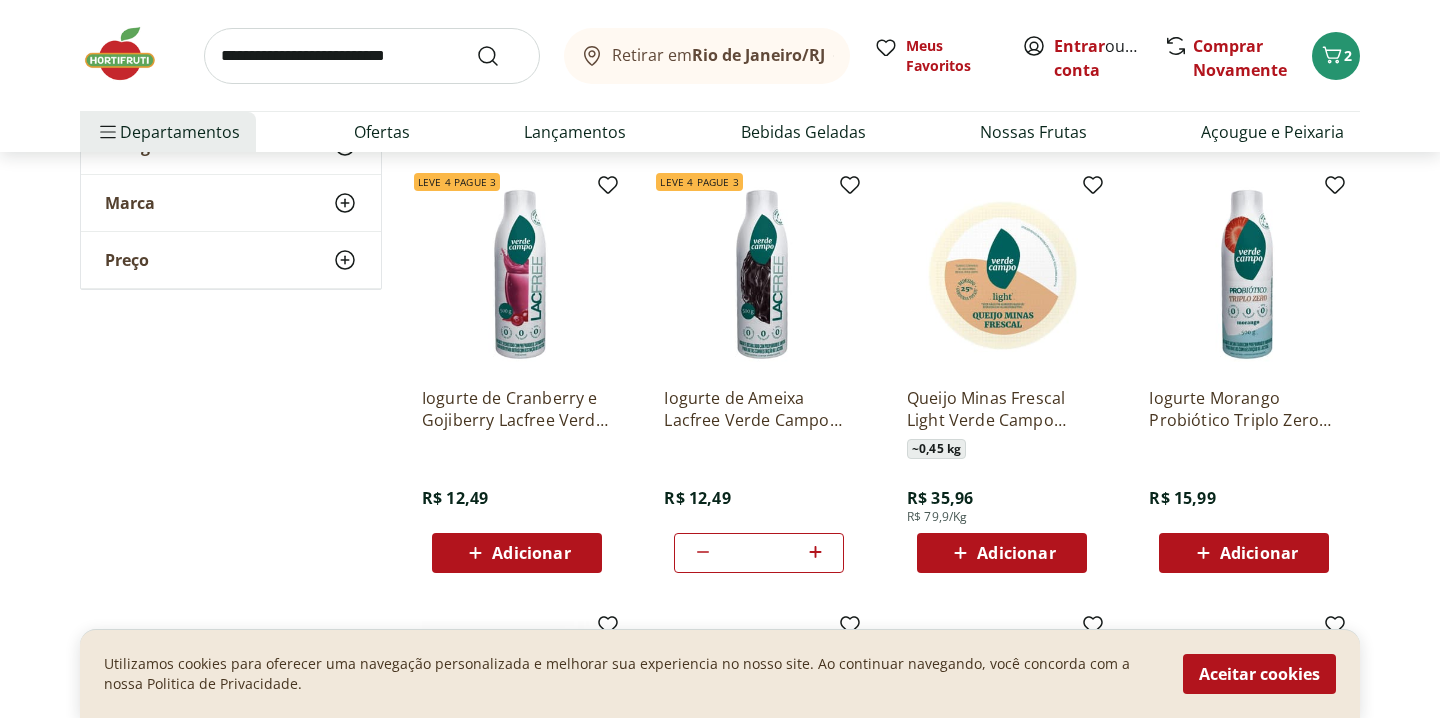 scroll, scrollTop: 3314, scrollLeft: 0, axis: vertical 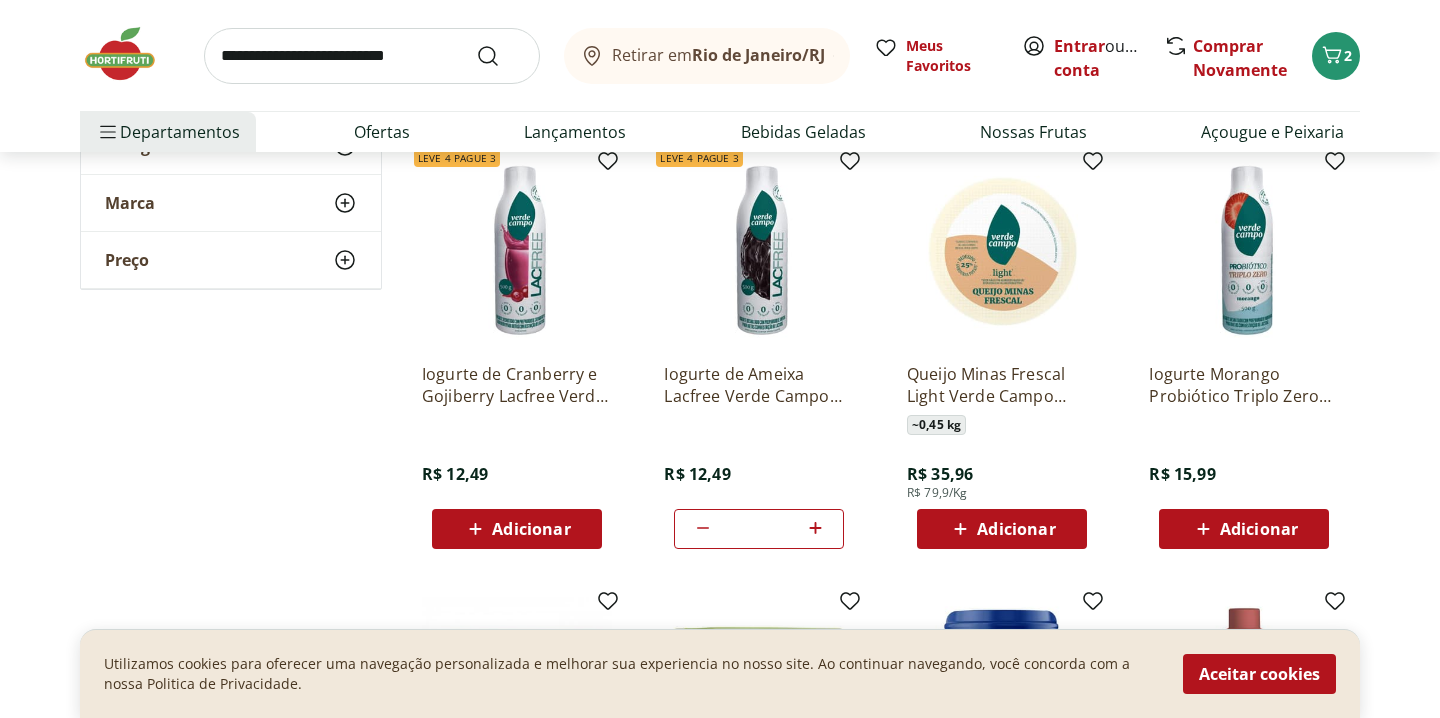 click on "Adicionar" at bounding box center (531, 529) 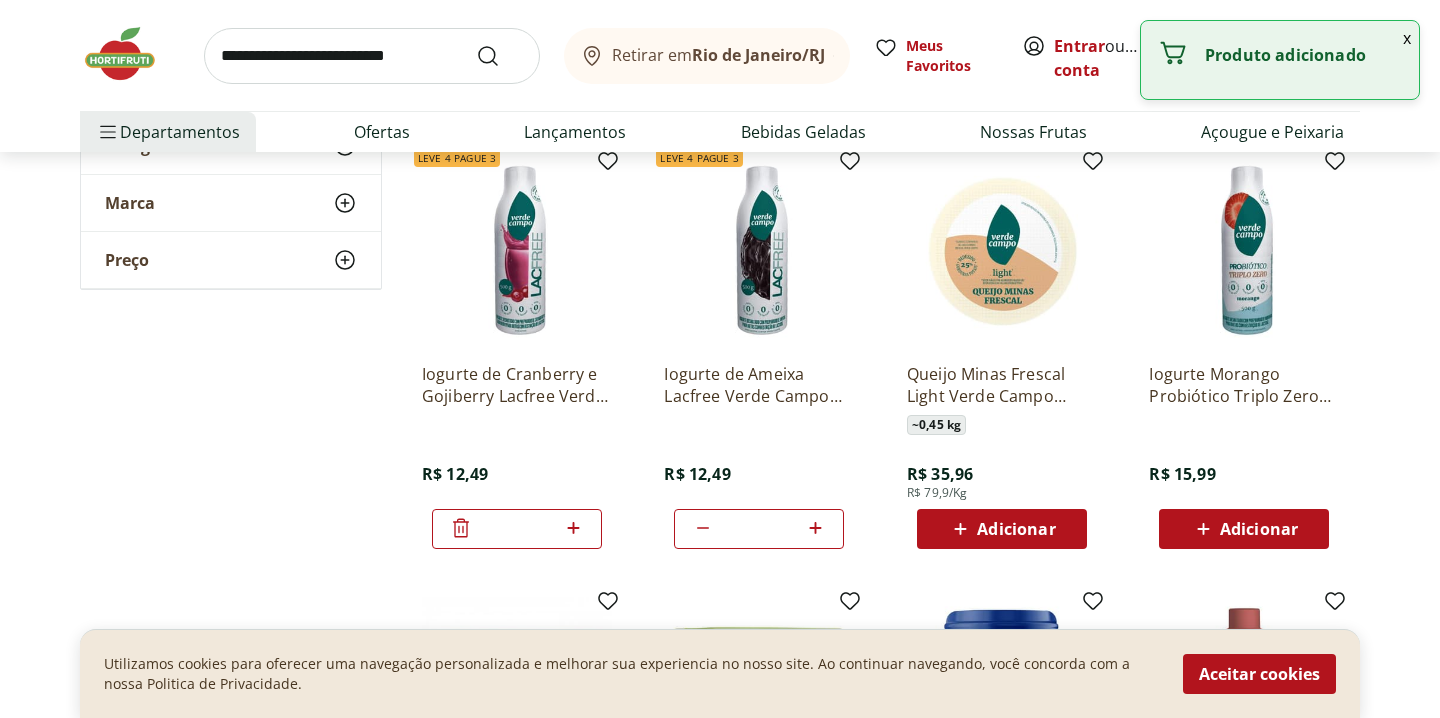 click 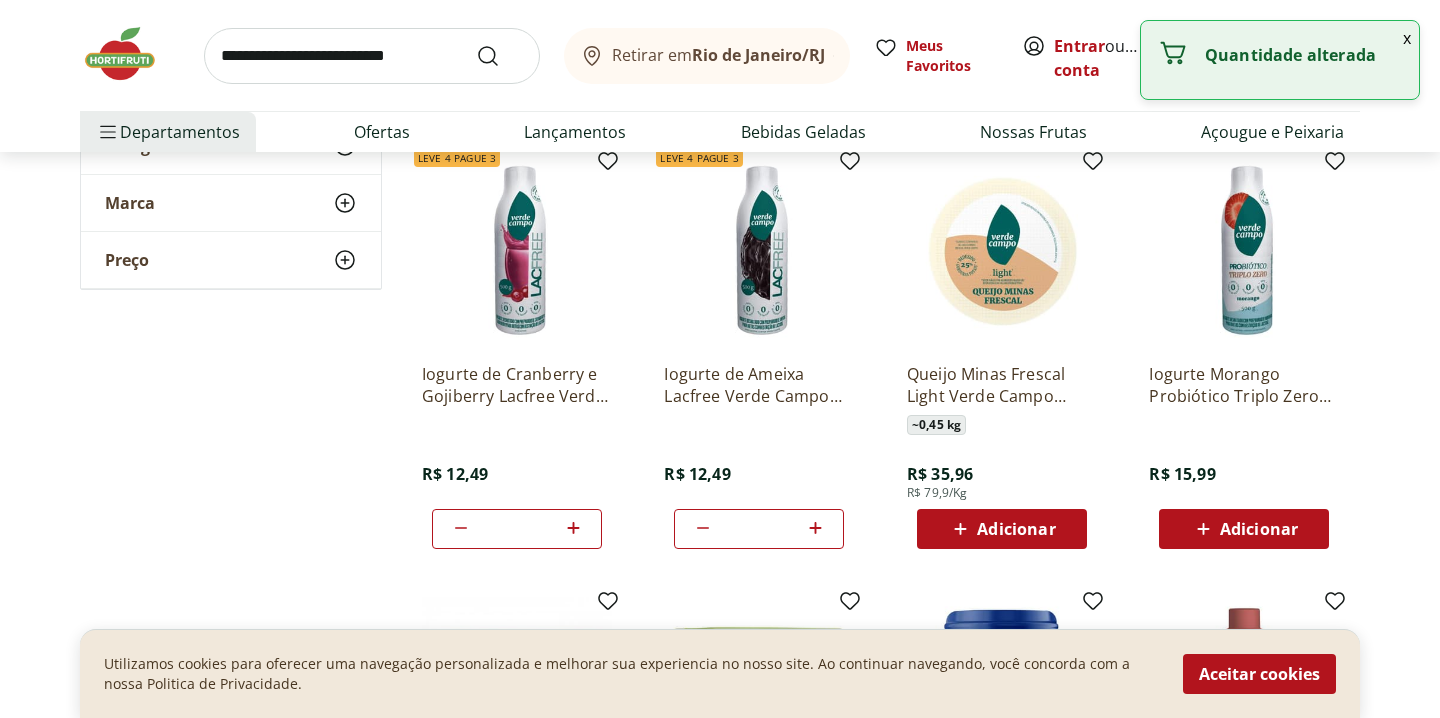 type on "*" 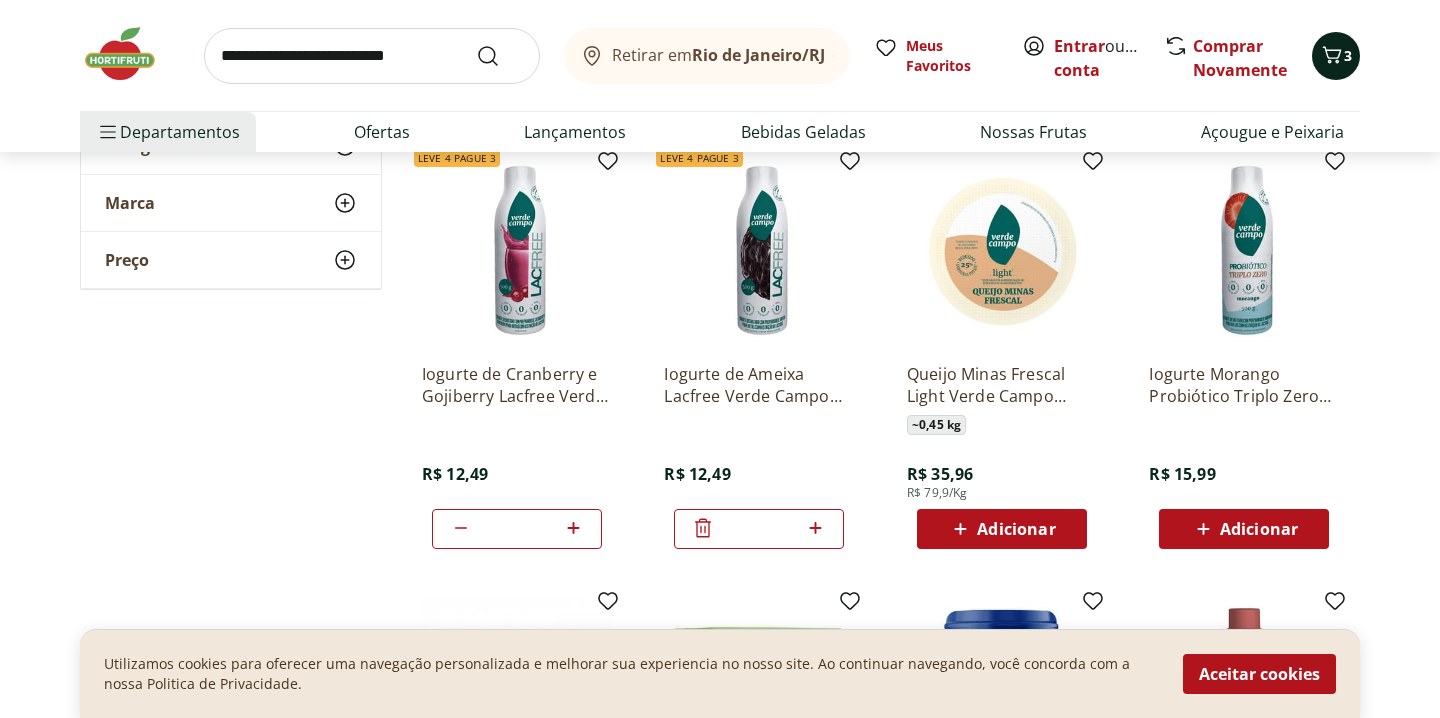 click 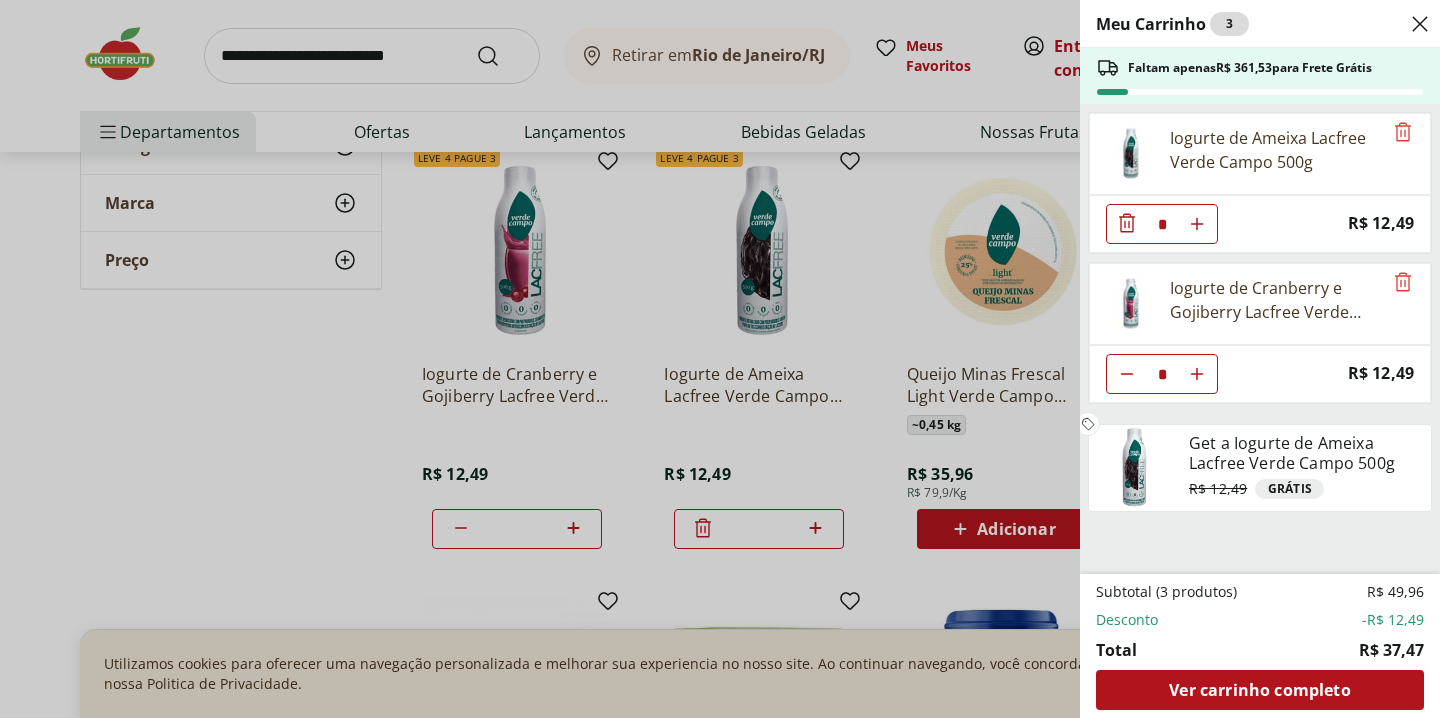click 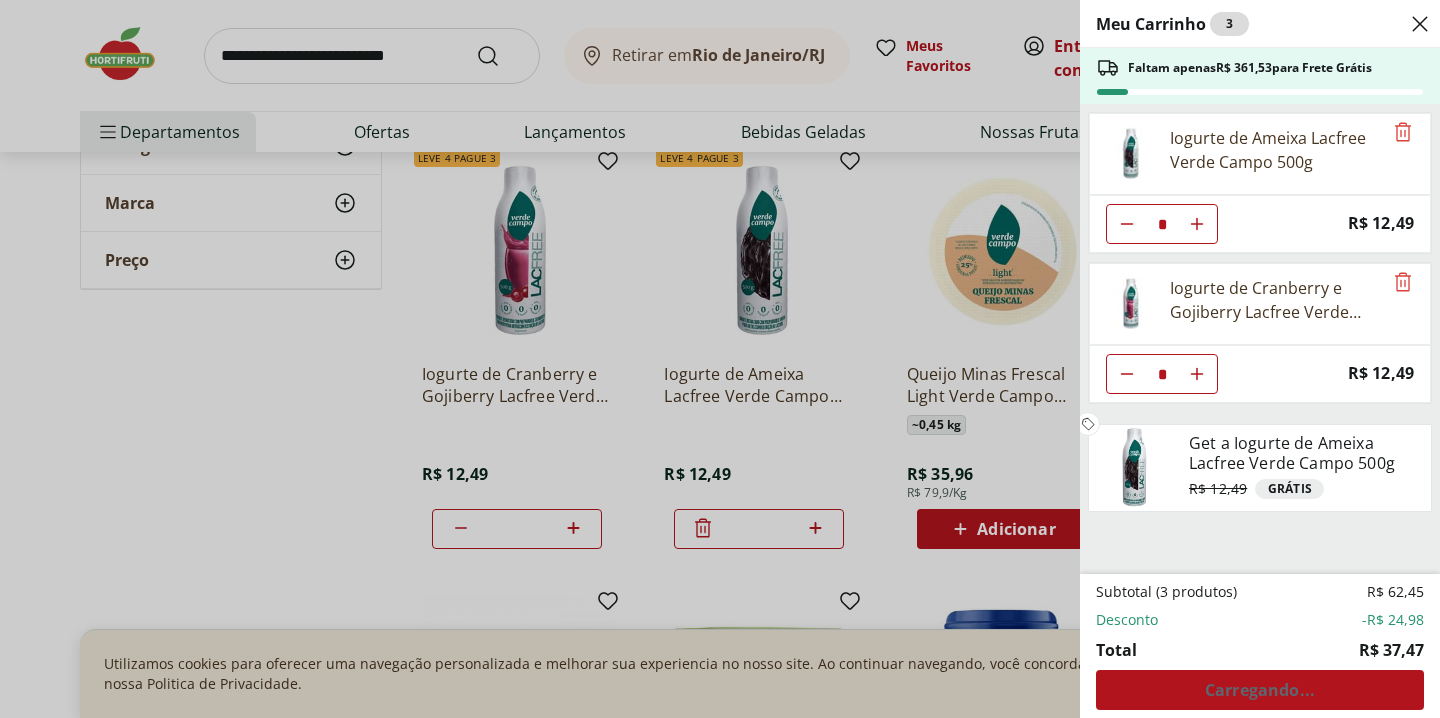 type on "*" 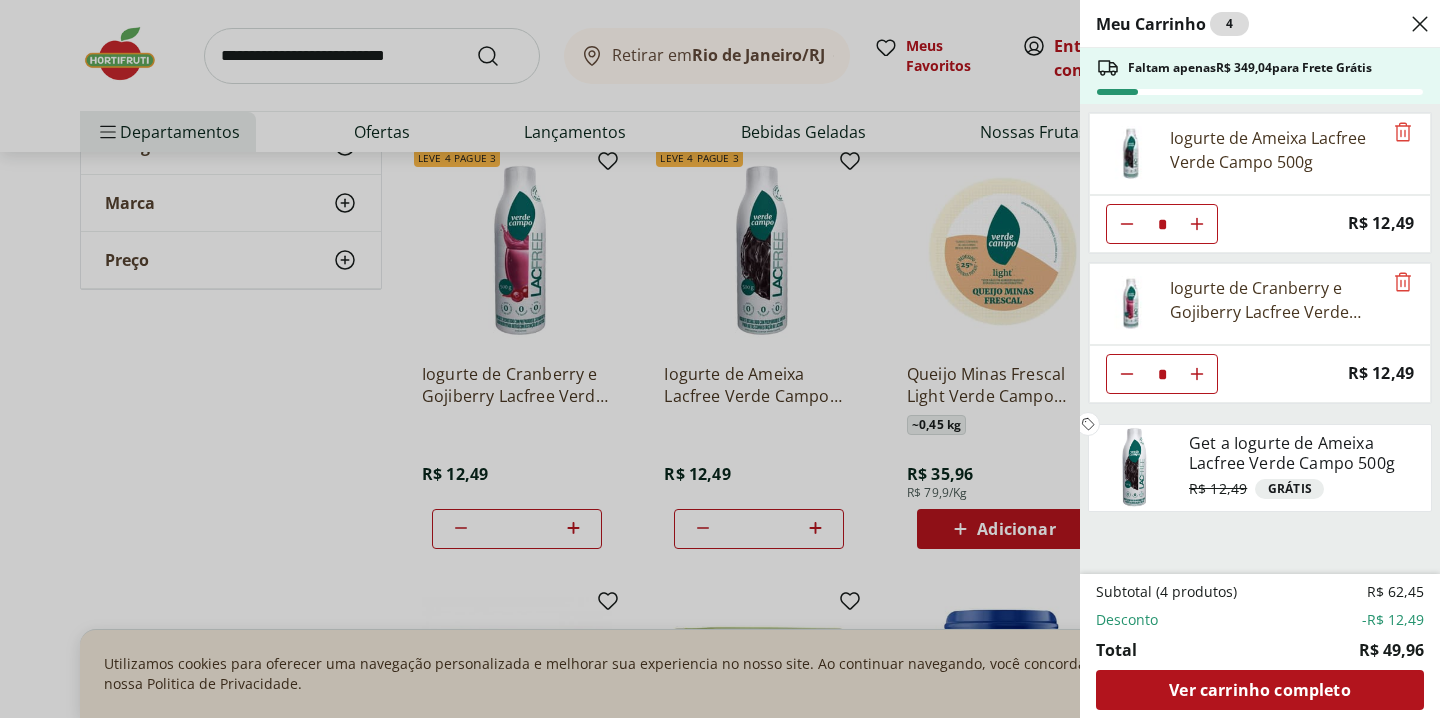 click on "Meu Carrinho 4 Faltam apenas  R$ 349,04  para Frete Grátis Iogurte de Ameixa Lacfree [BRAND] 500g * Price: R$ 12,49 Iogurte de Cranberry e Gojiberry Lacfree [BRAND] 500g * Price: R$ 12,49 Get a   Iogurte de Ameixa Lacfree [BRAND] 500g Original price: R$ 12,49 Free Subtotal (4 produtos) R$ 62,45 Desconto -R$ 12,49 Total R$ 49,96 Ver carrinho completo" at bounding box center [720, 359] 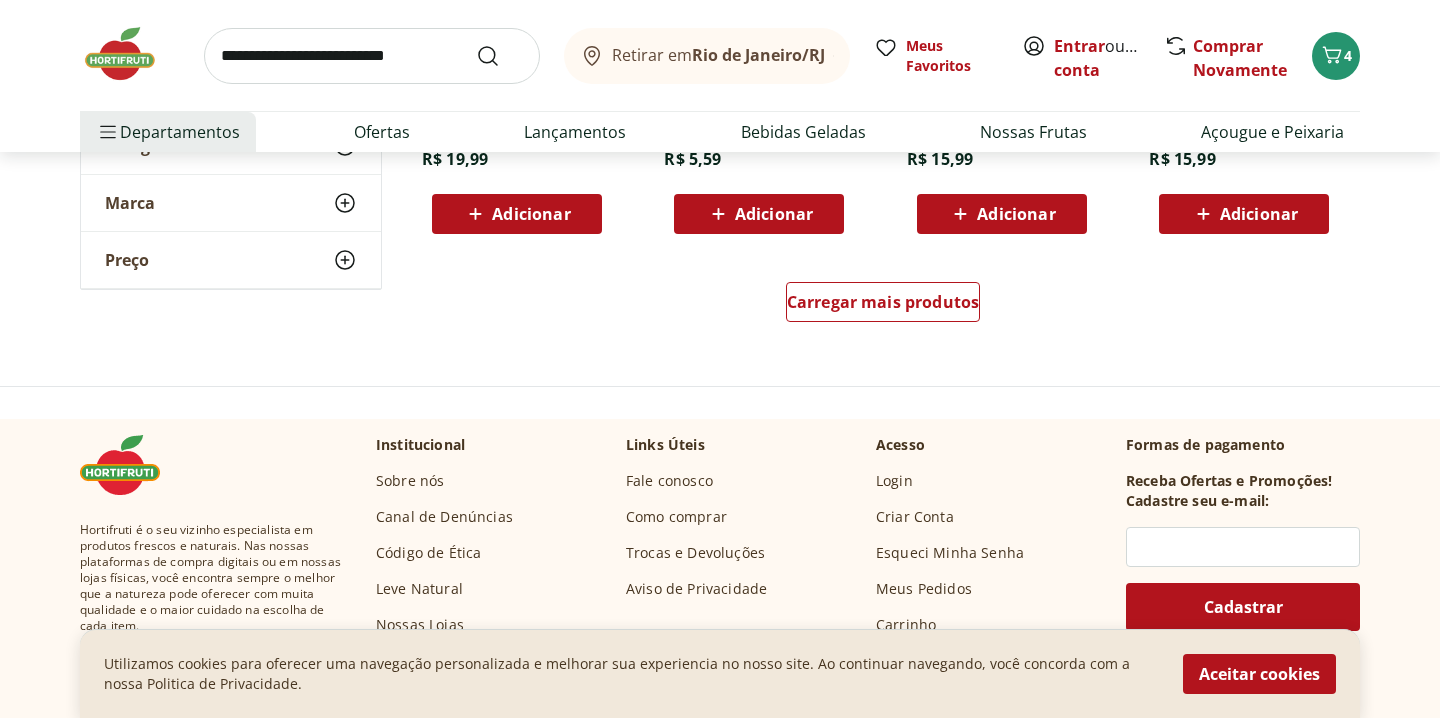 scroll, scrollTop: 5262, scrollLeft: 0, axis: vertical 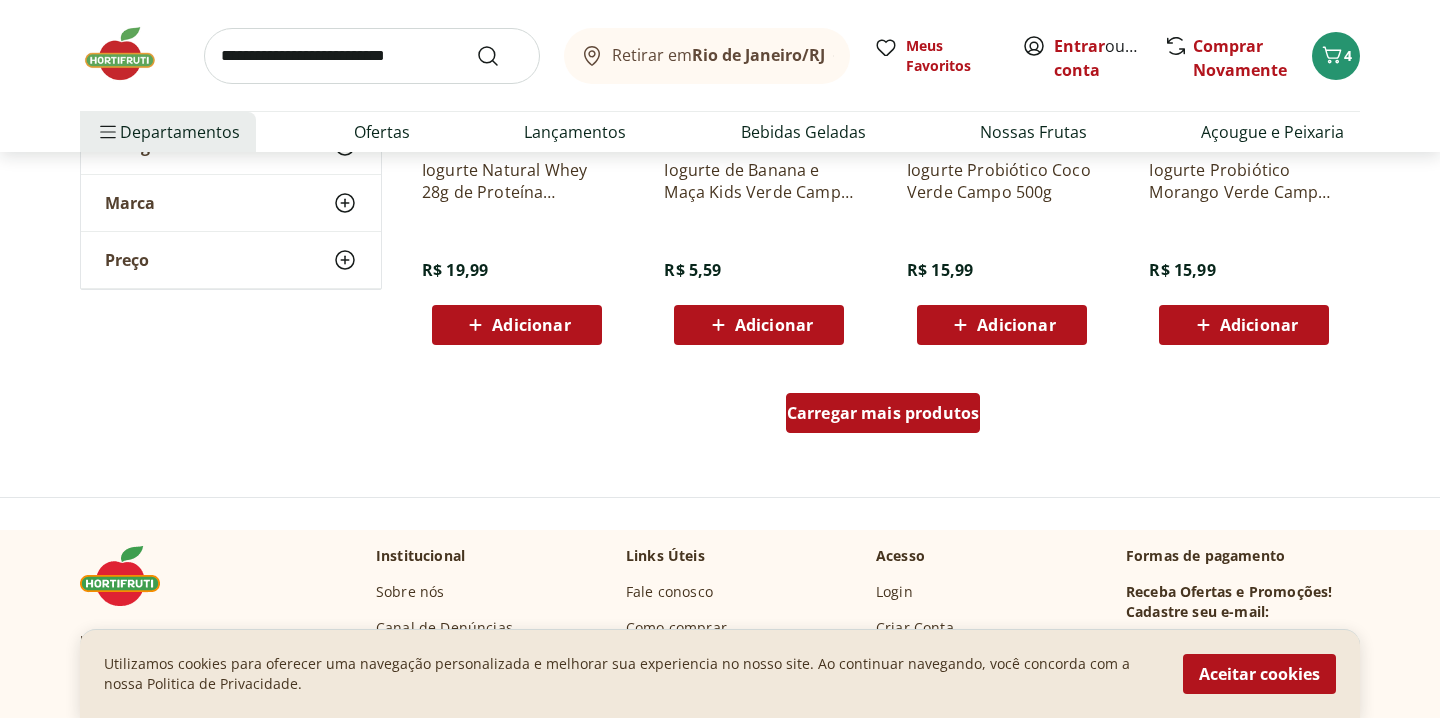 click on "Carregar mais produtos" at bounding box center [883, 413] 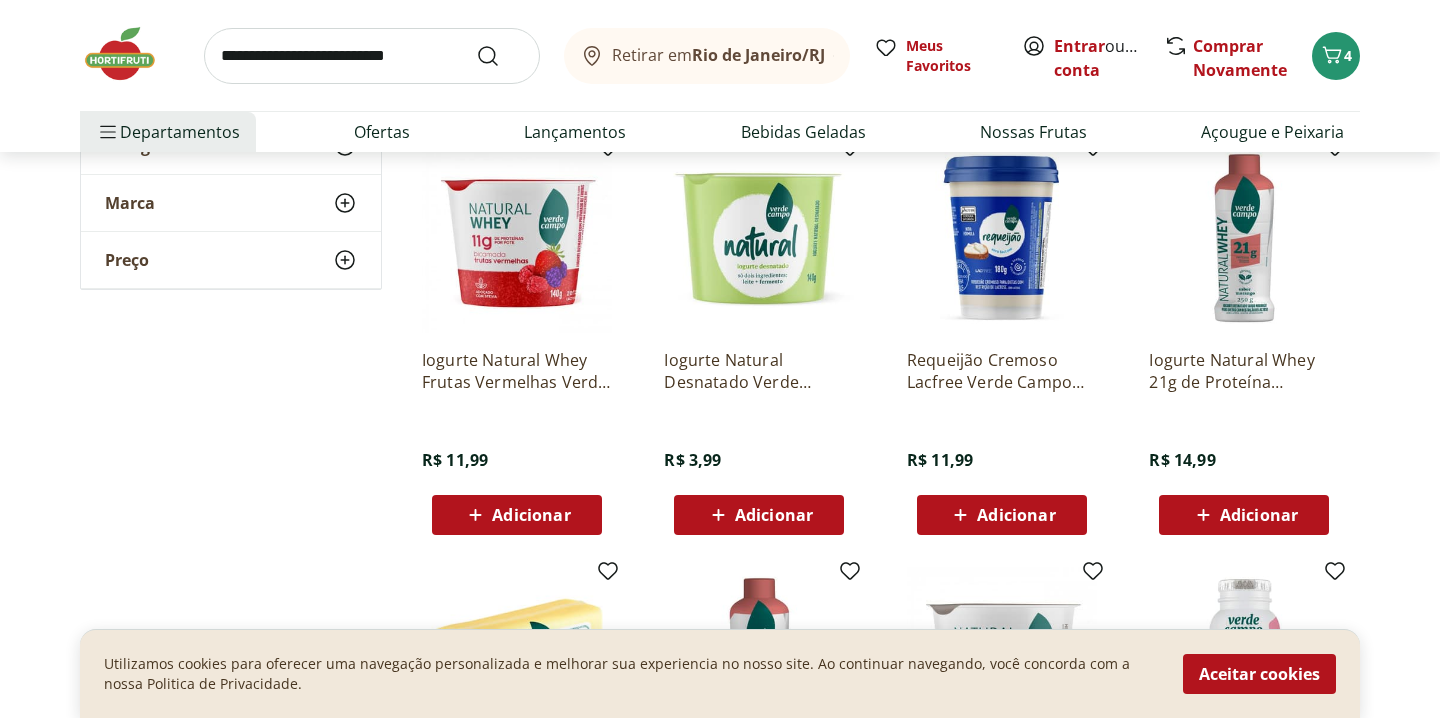 scroll, scrollTop: 3762, scrollLeft: 0, axis: vertical 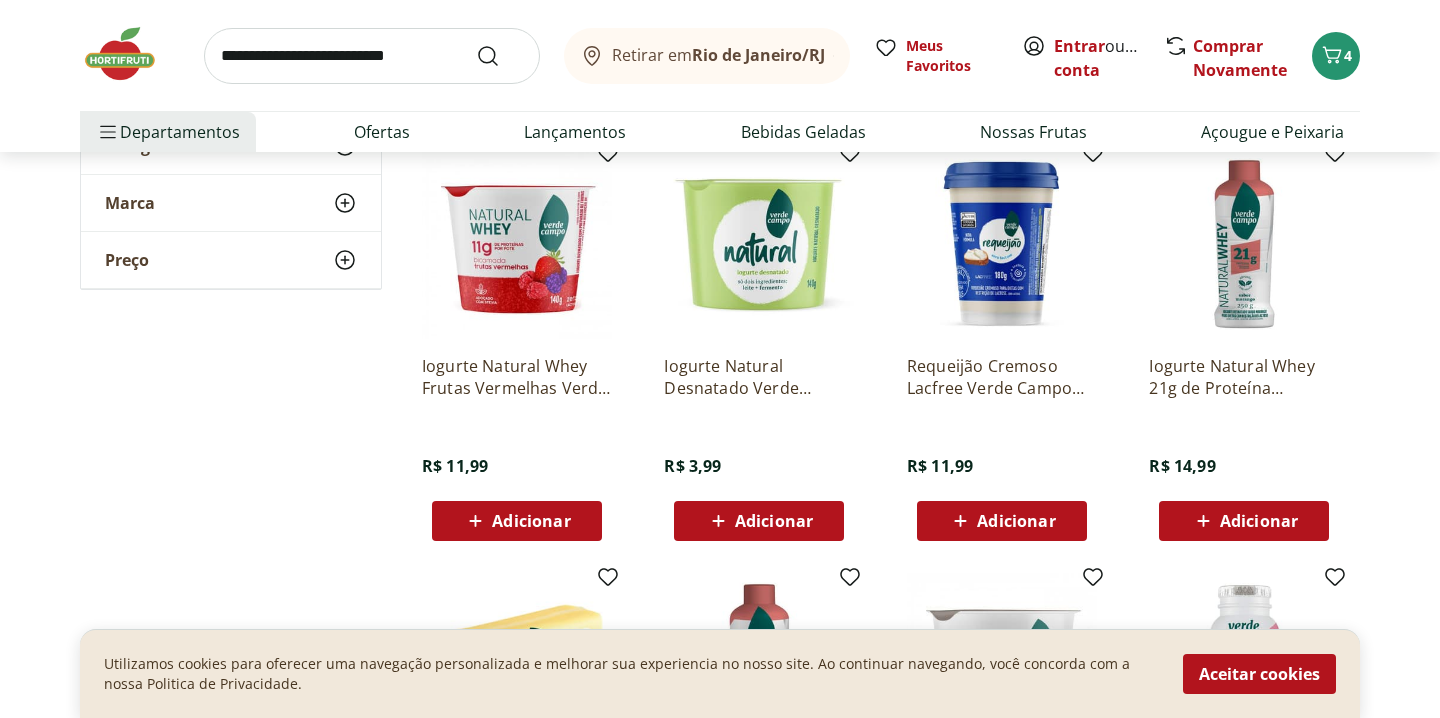 click at bounding box center [517, 244] 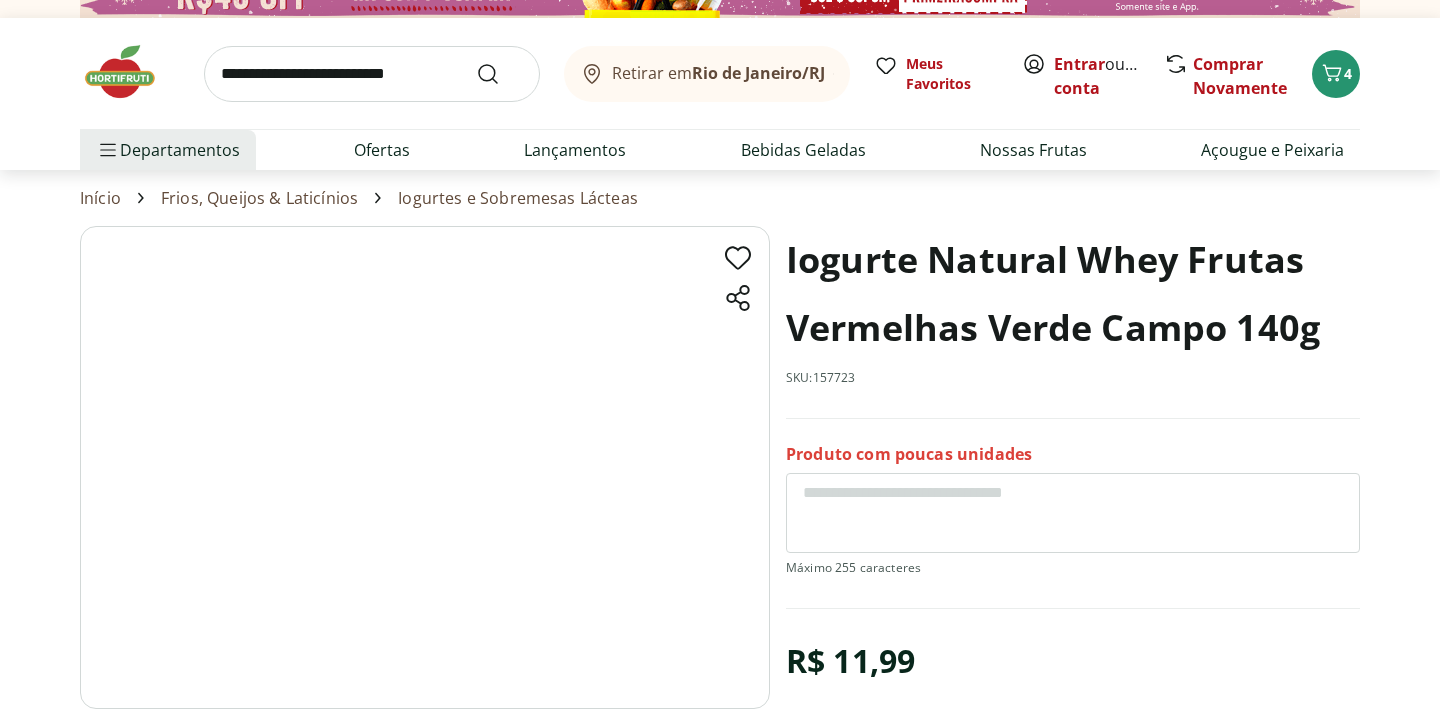 scroll, scrollTop: 36, scrollLeft: 0, axis: vertical 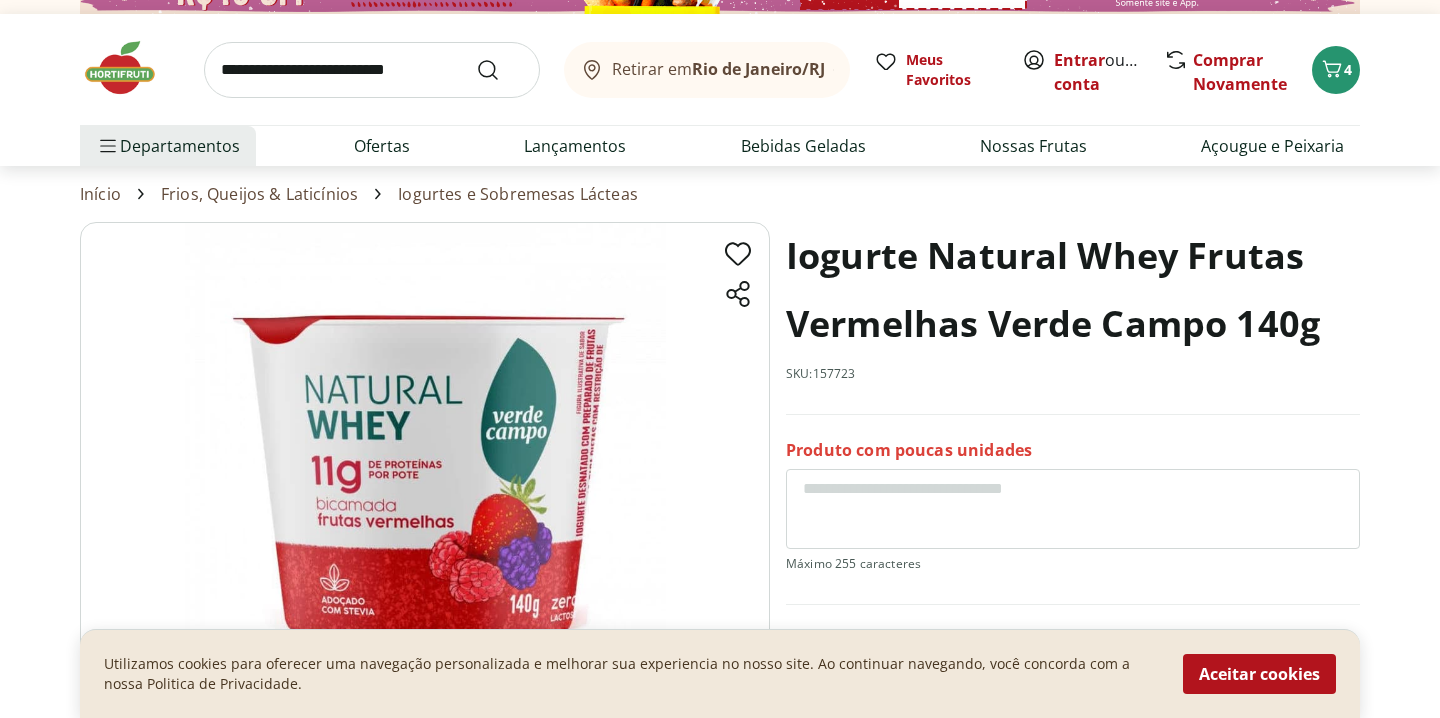 select on "**********" 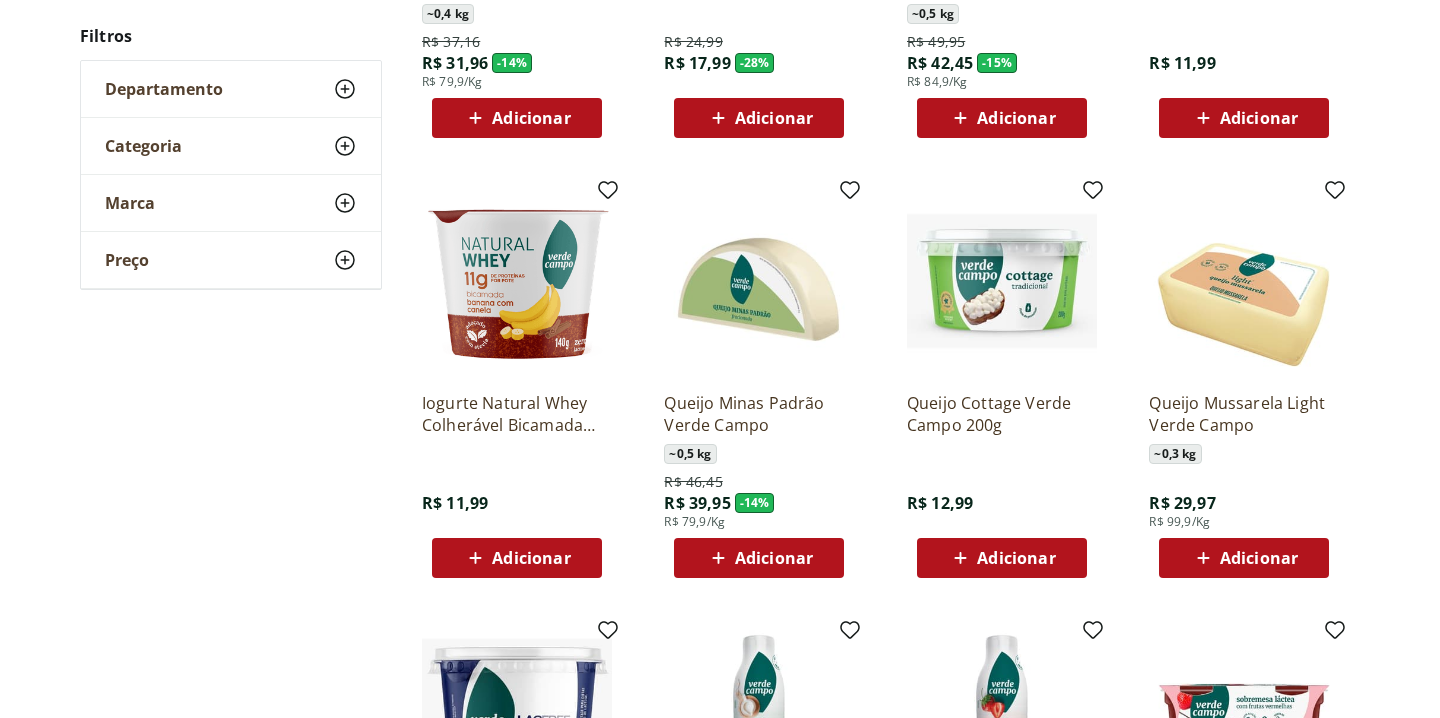 scroll, scrollTop: 3708, scrollLeft: 0, axis: vertical 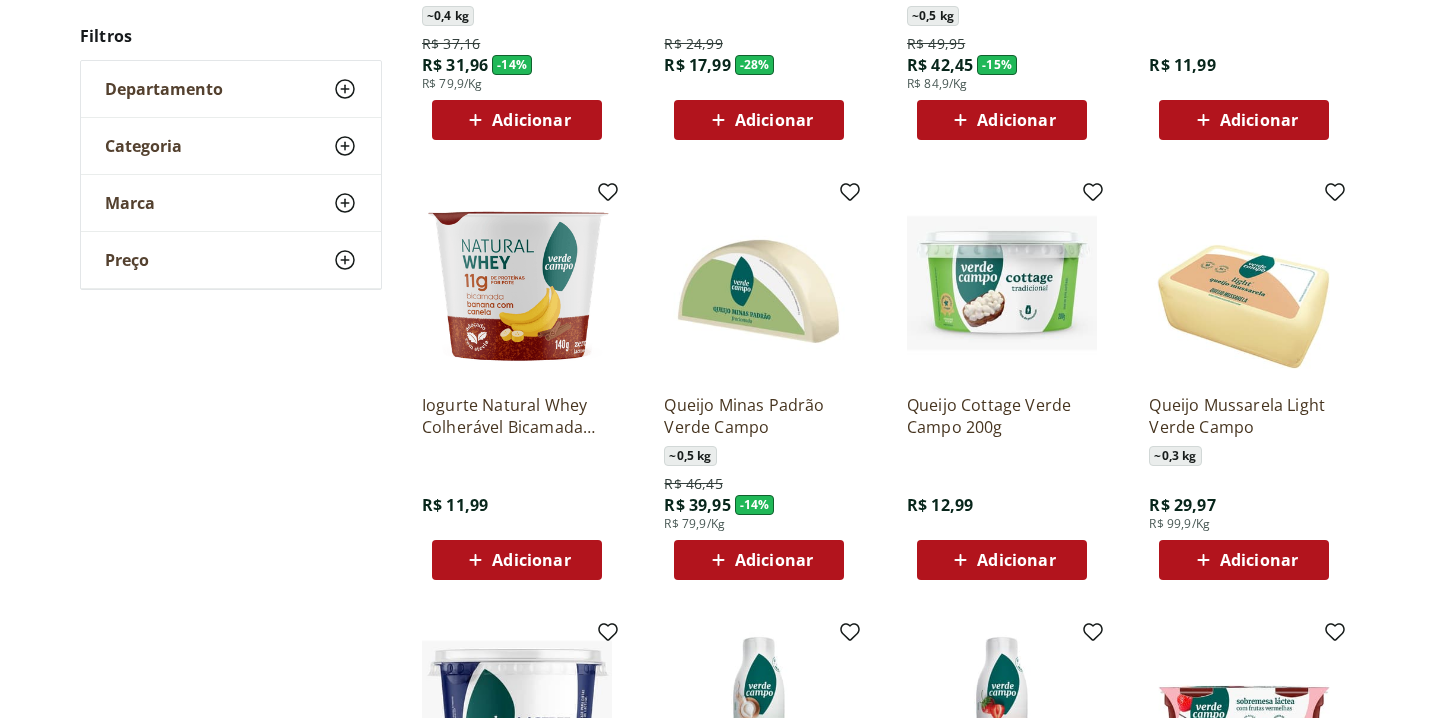 click at bounding box center (517, 283) 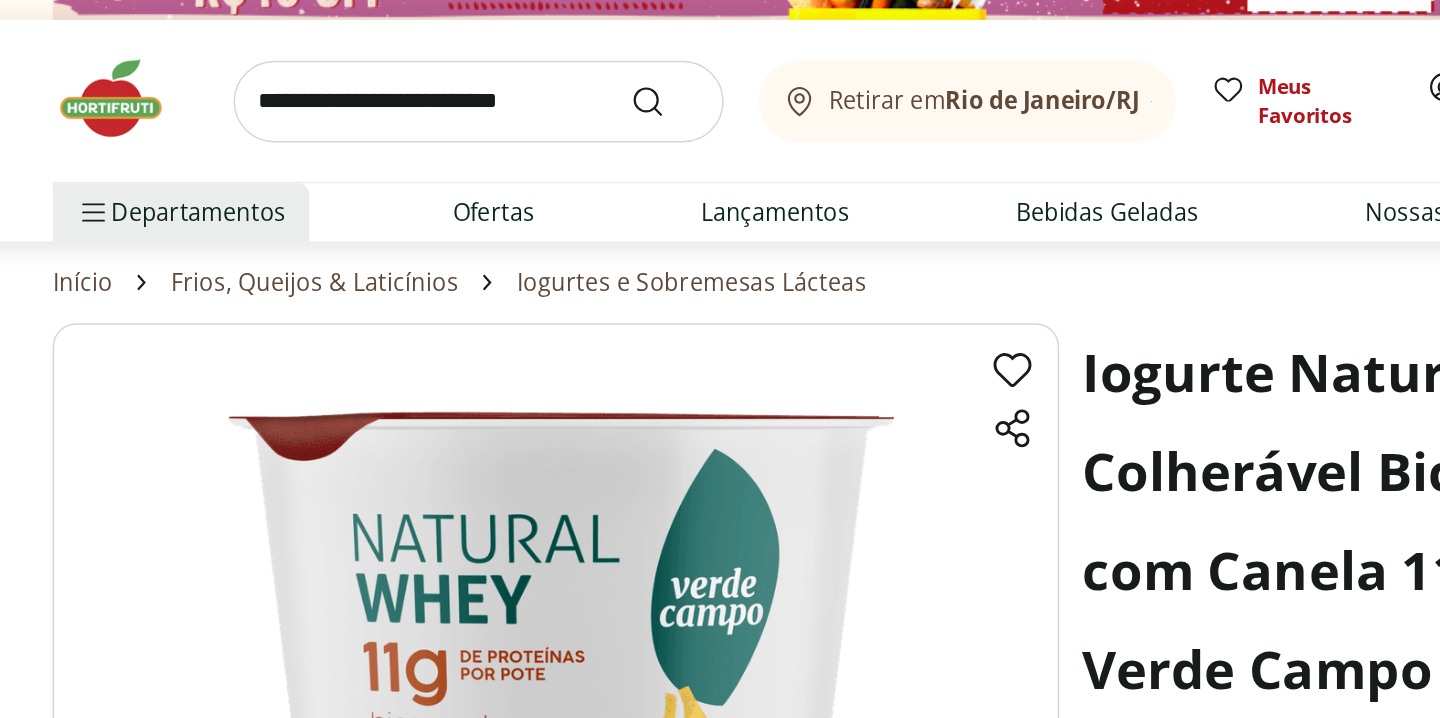 scroll, scrollTop: 0, scrollLeft: 0, axis: both 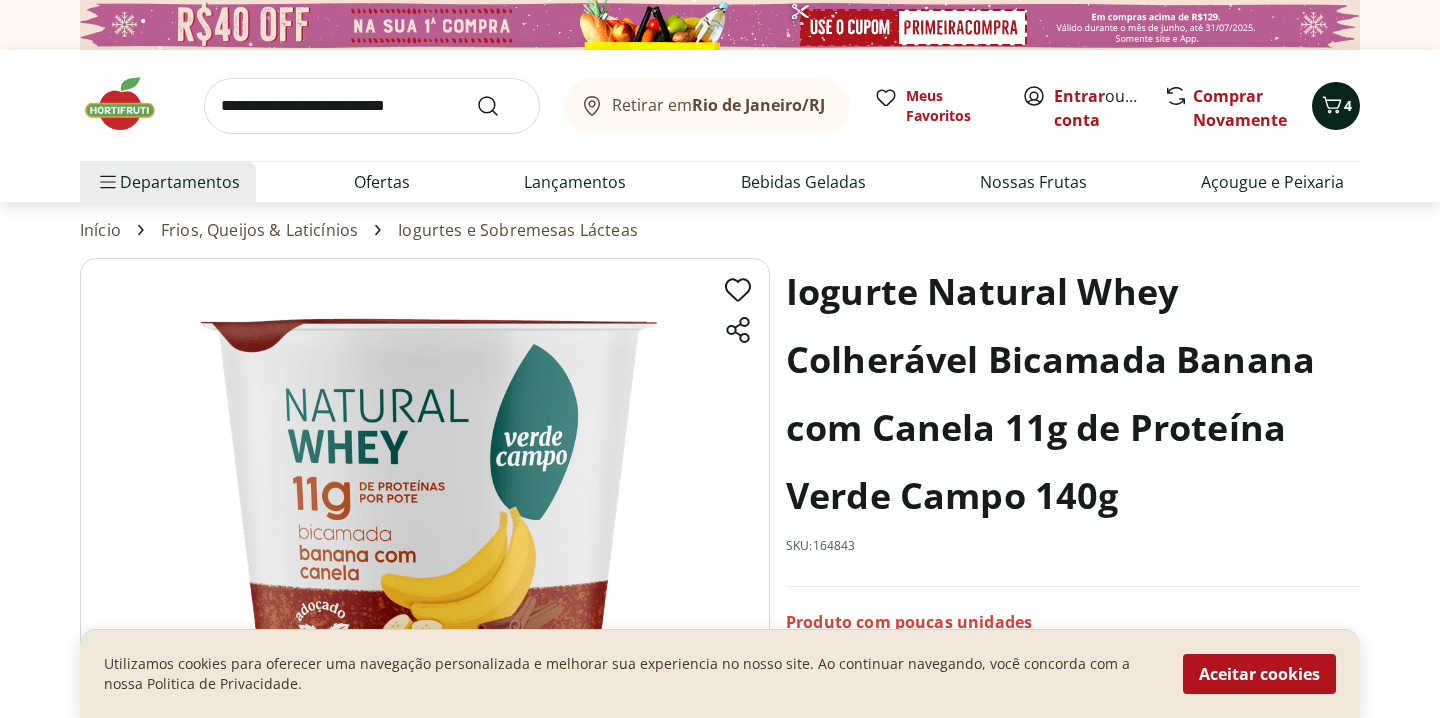 click 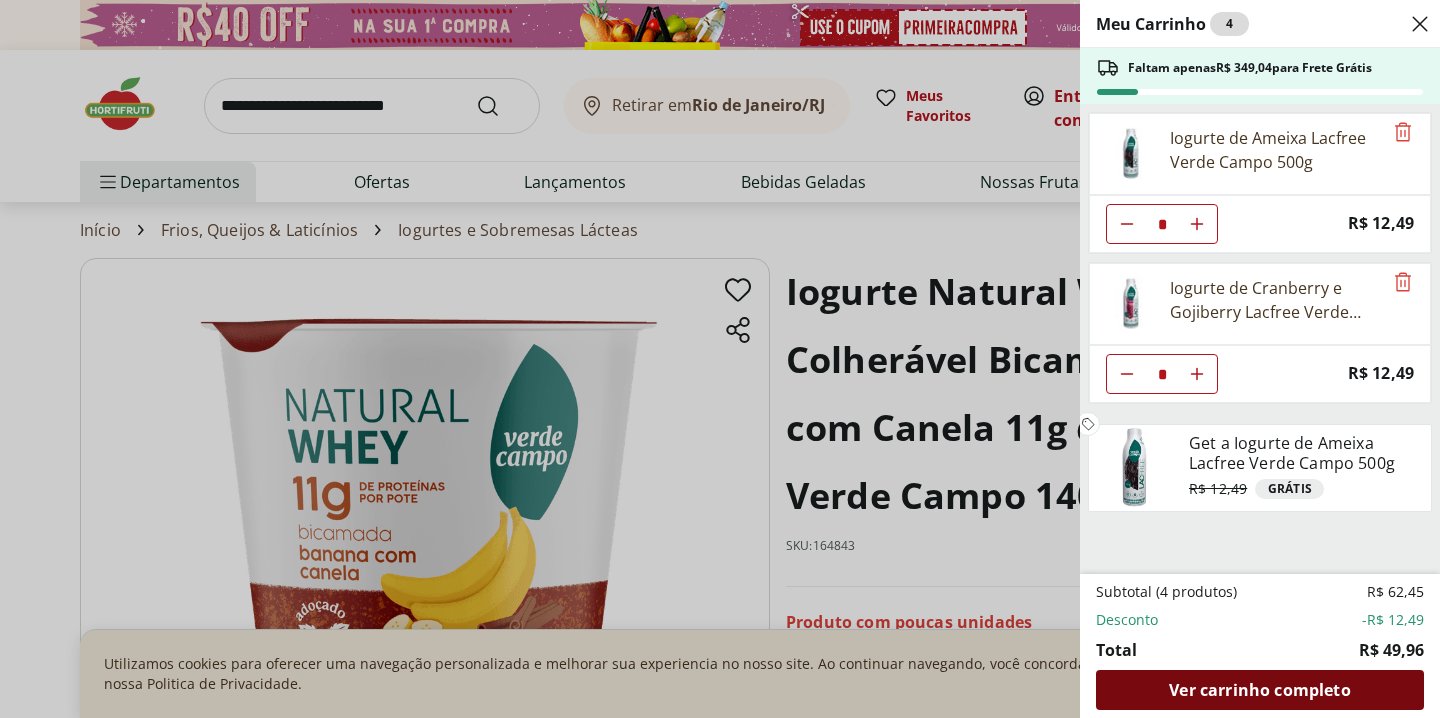 click on "Ver carrinho completo" at bounding box center (1259, 690) 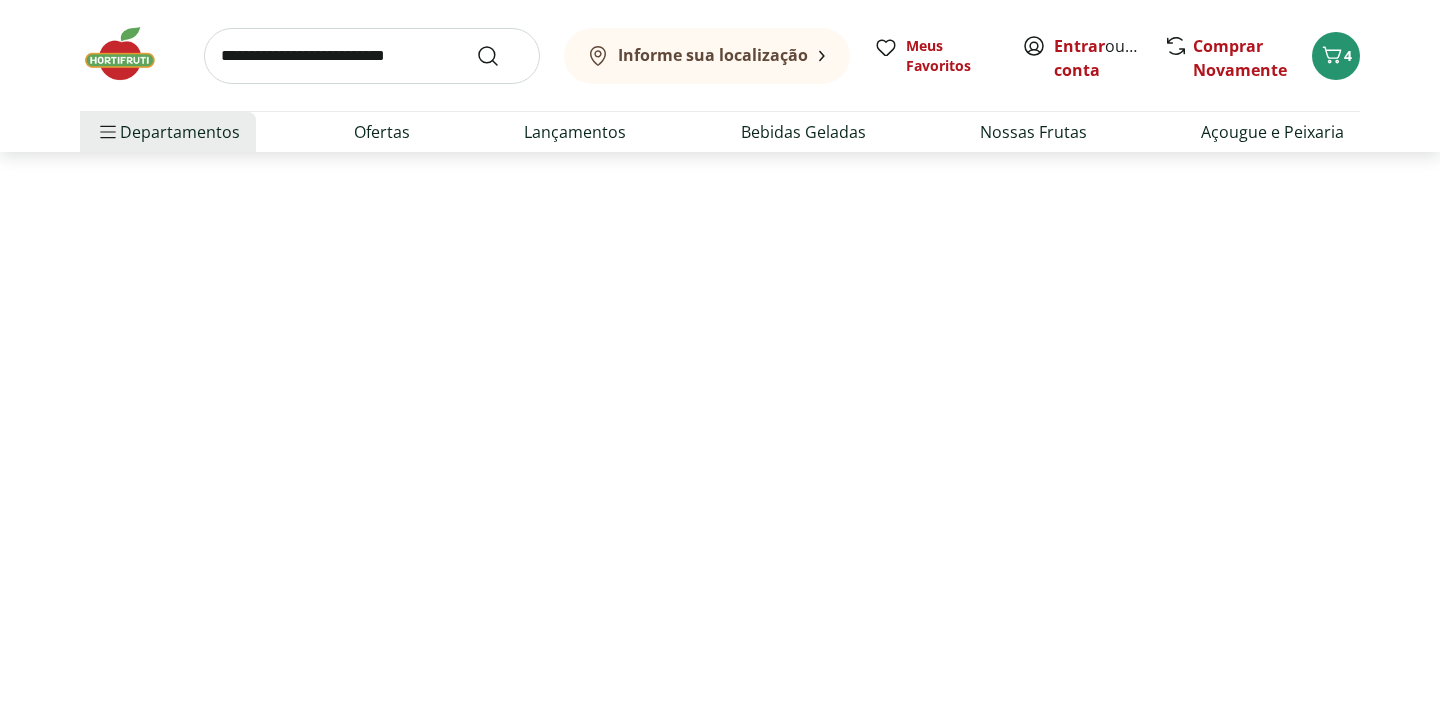 scroll, scrollTop: 3034, scrollLeft: 0, axis: vertical 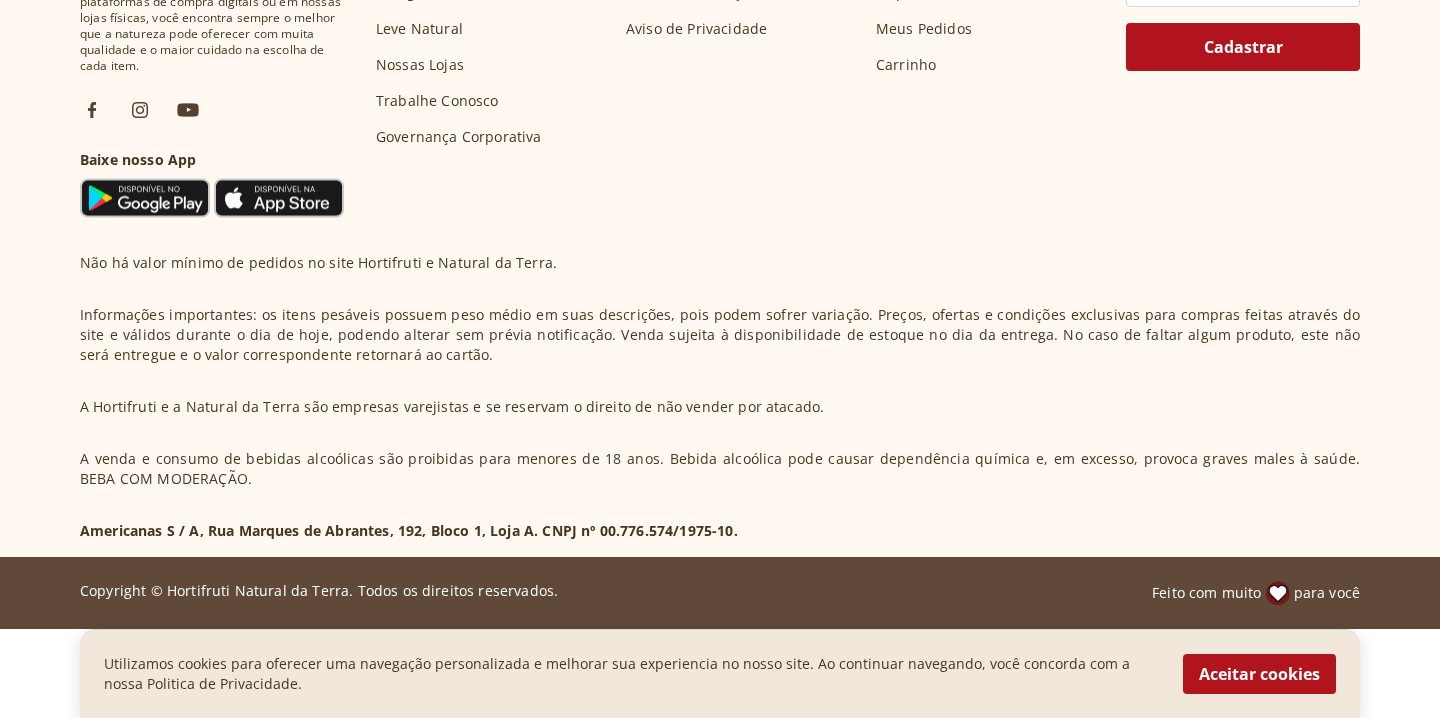 select on "**********" 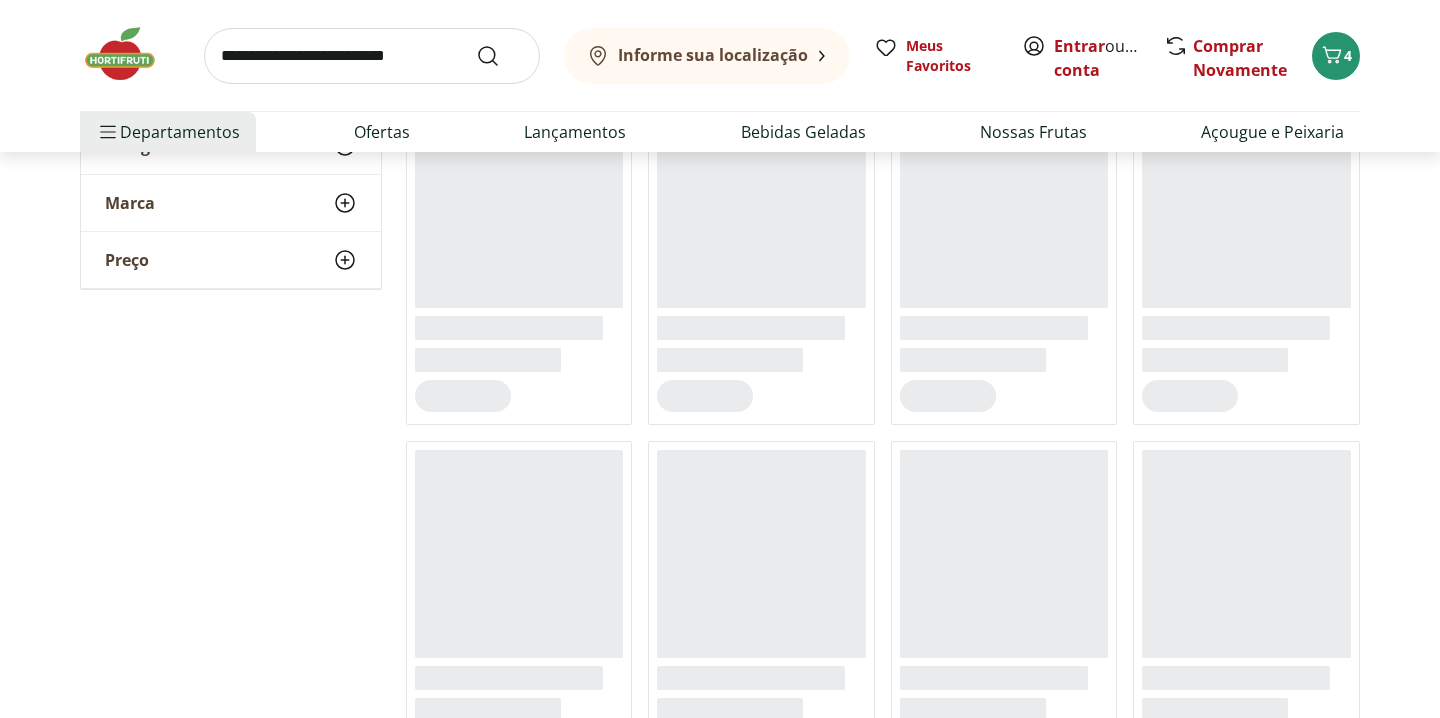 scroll, scrollTop: 0, scrollLeft: 0, axis: both 